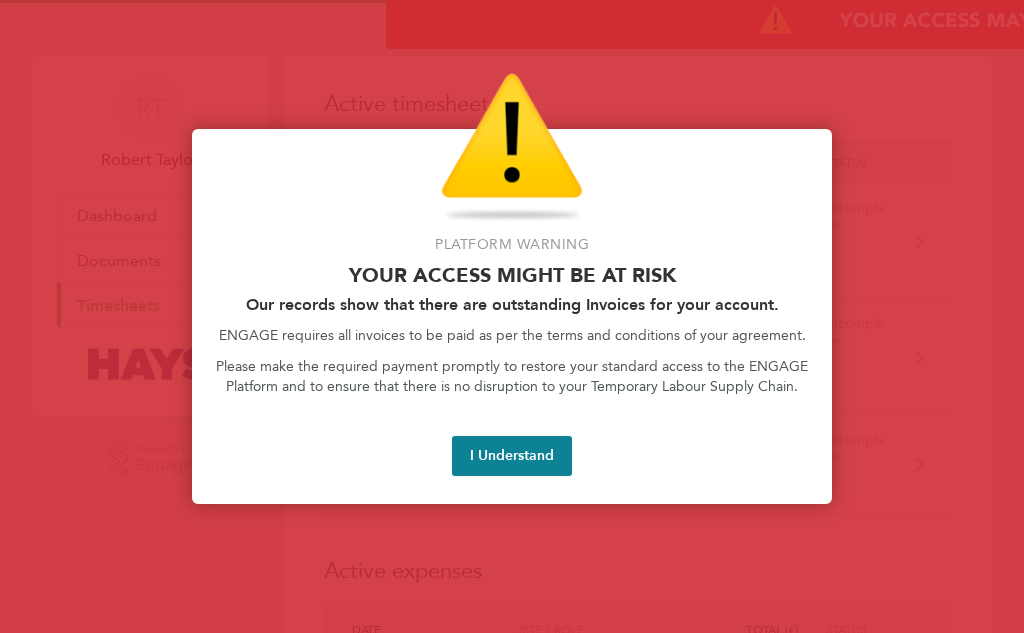 scroll, scrollTop: 0, scrollLeft: 0, axis: both 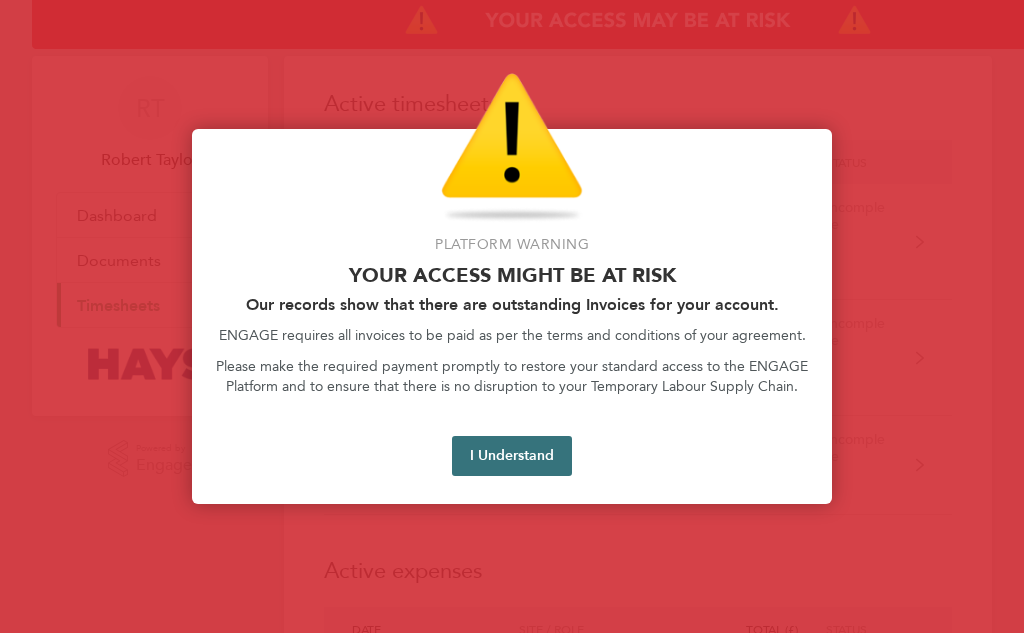 click on "I Understand" at bounding box center (512, 456) 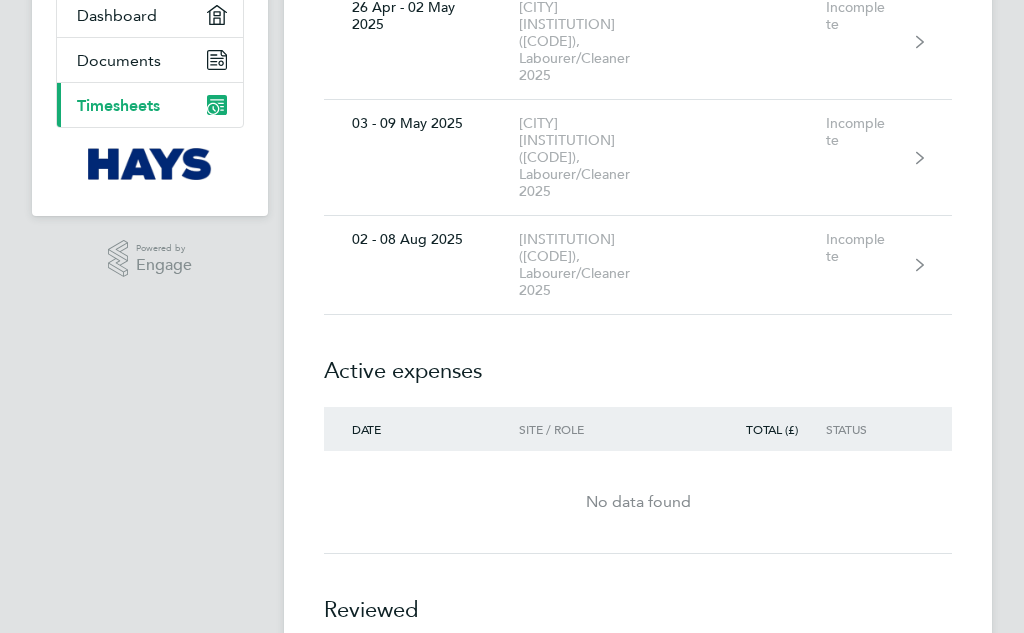 scroll, scrollTop: 189, scrollLeft: 0, axis: vertical 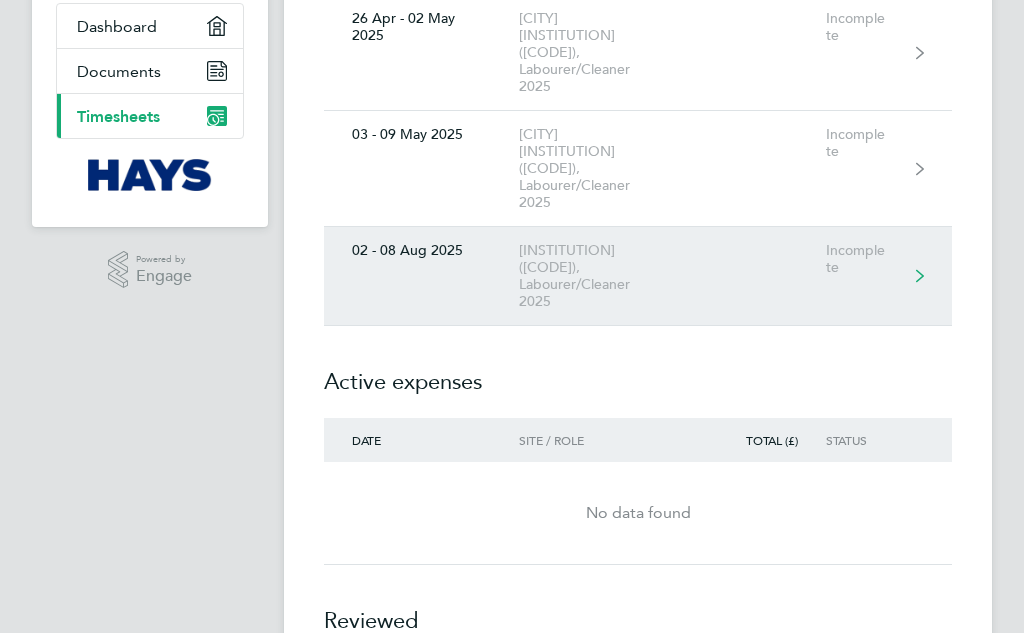 click on "02 - 08 Aug 2025" 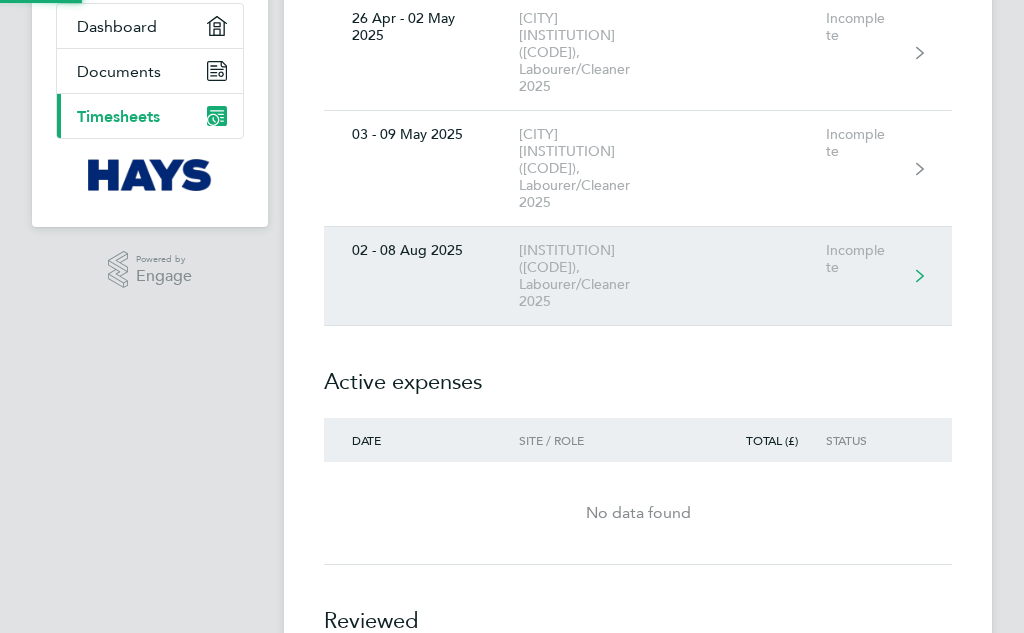 scroll, scrollTop: 0, scrollLeft: 0, axis: both 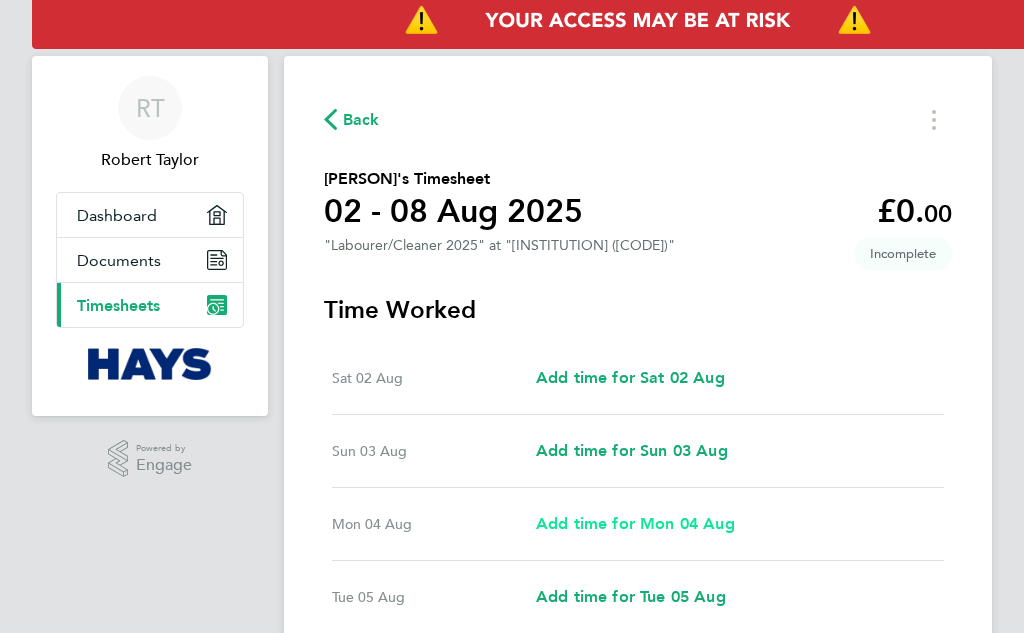 click on "Add time for Mon 04 Aug" at bounding box center (635, 523) 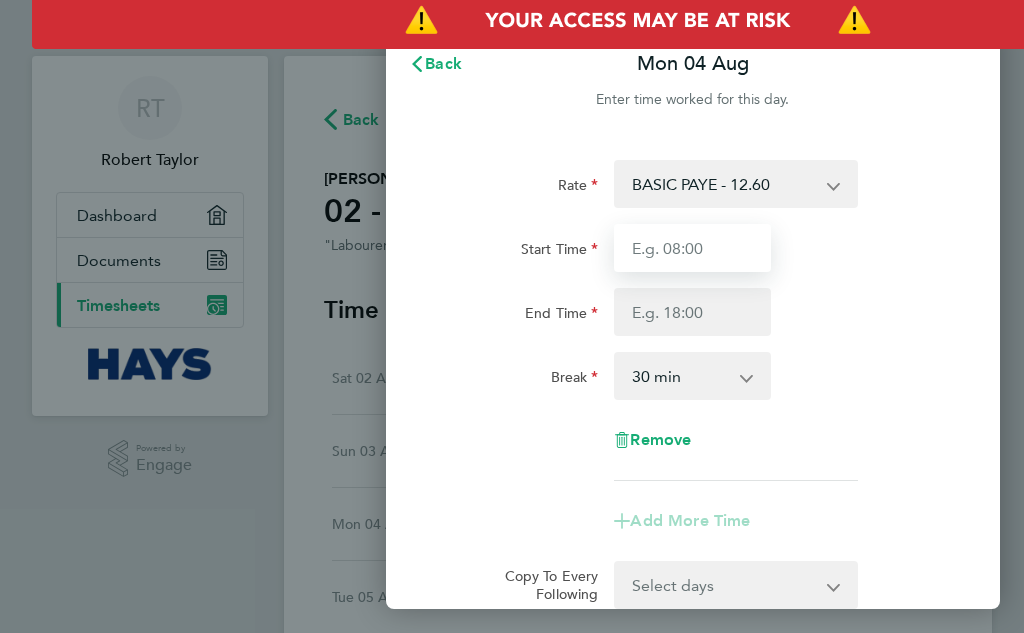 click on "Start Time" at bounding box center [692, 248] 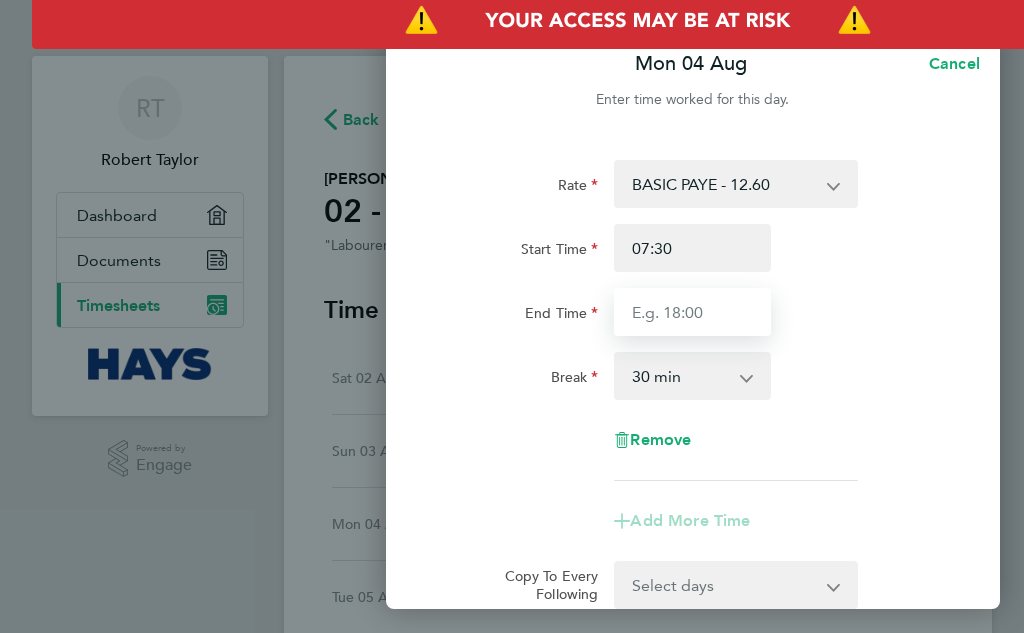 click on "End Time" at bounding box center [692, 312] 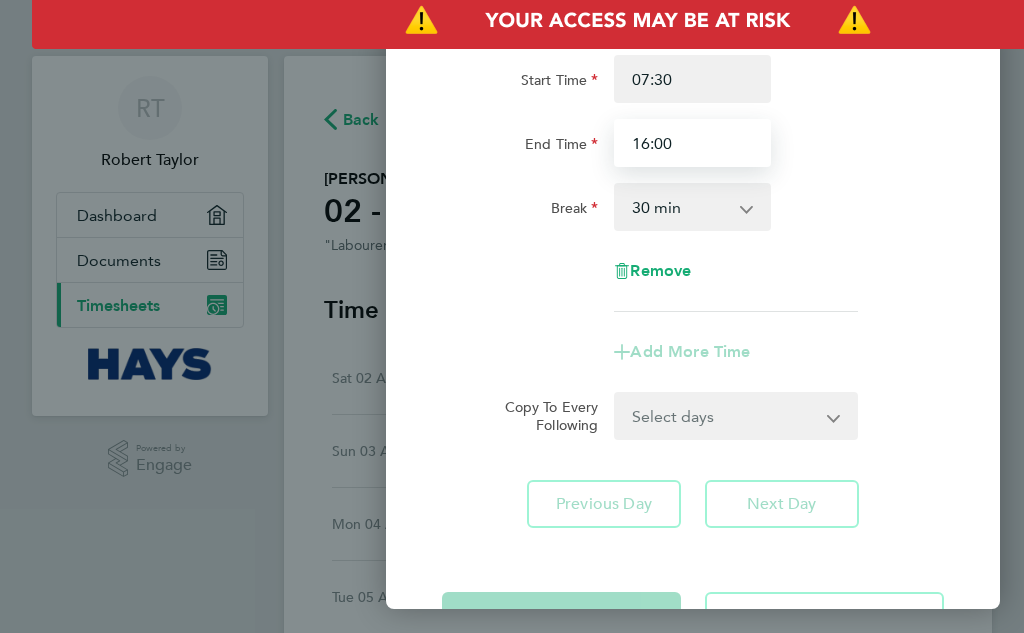 scroll, scrollTop: 200, scrollLeft: 0, axis: vertical 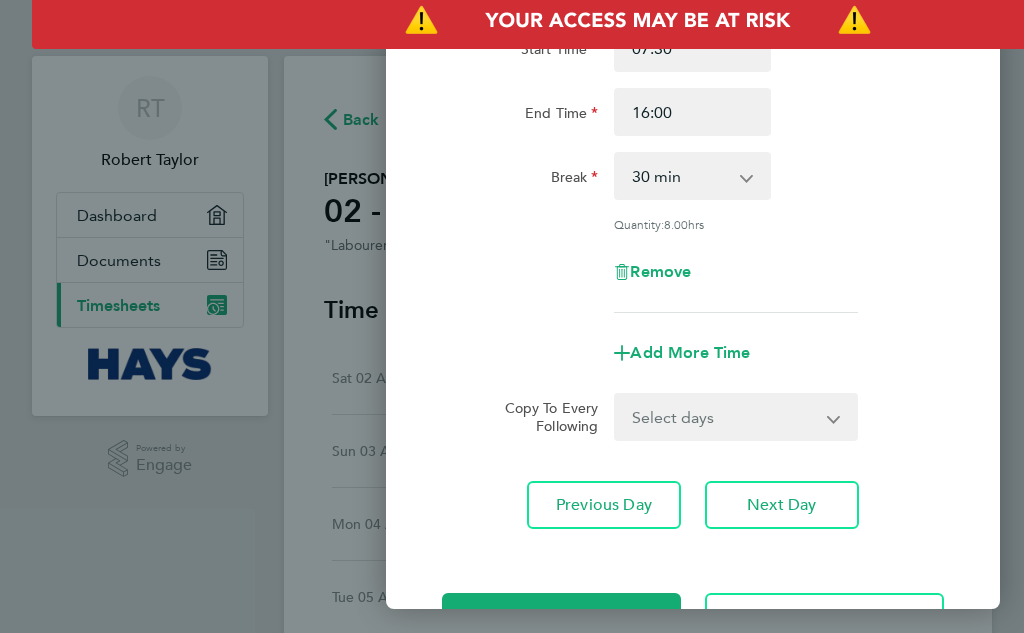 click on "Rate  BASIC PAYE - 12.60   PAYE OT - 18.90
Start Time 07:30 End Time 16:00 Break  0 min   15 min   30 min   45 min   60 min   75 min   90 min
Quantity:  8.00  hrs
Remove
Add More Time  Copy To Every Following  Select days   Day   Tuesday   Wednesday   Thursday   Friday
Previous Day   Next Day" 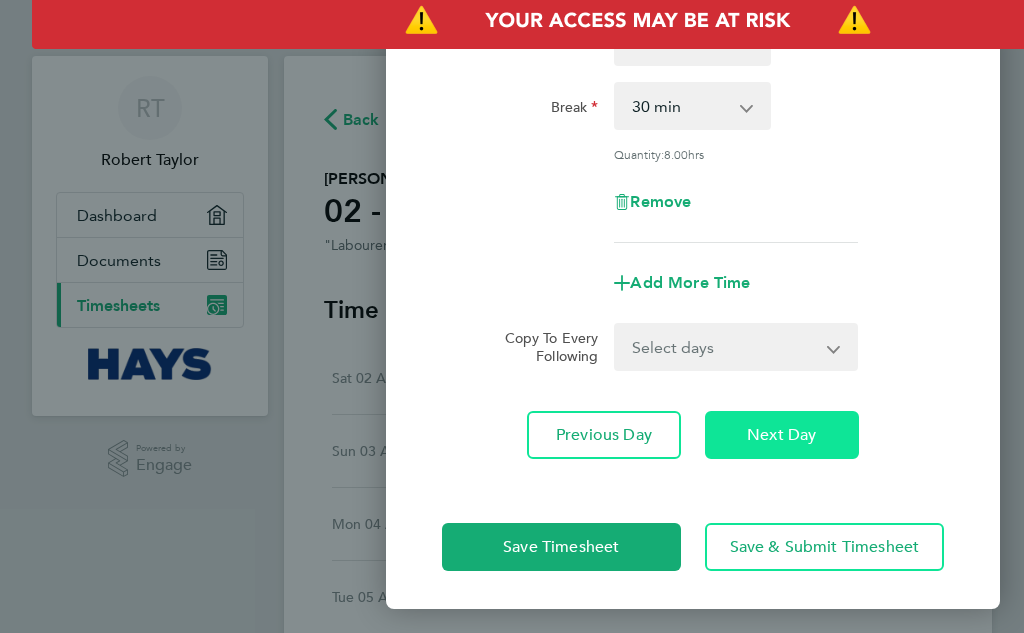 click on "Next Day" 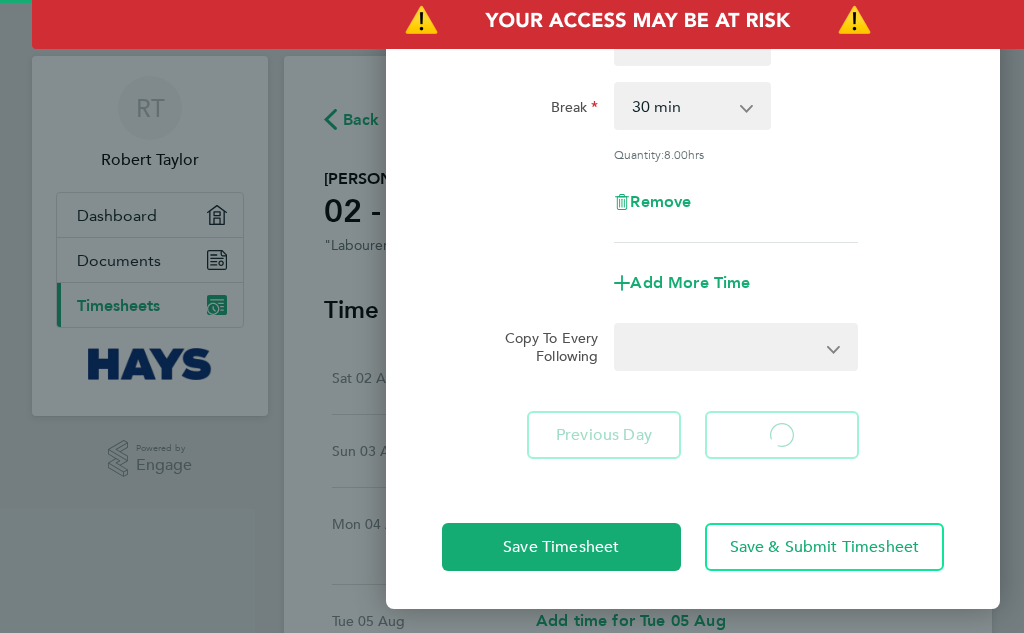 select on "30" 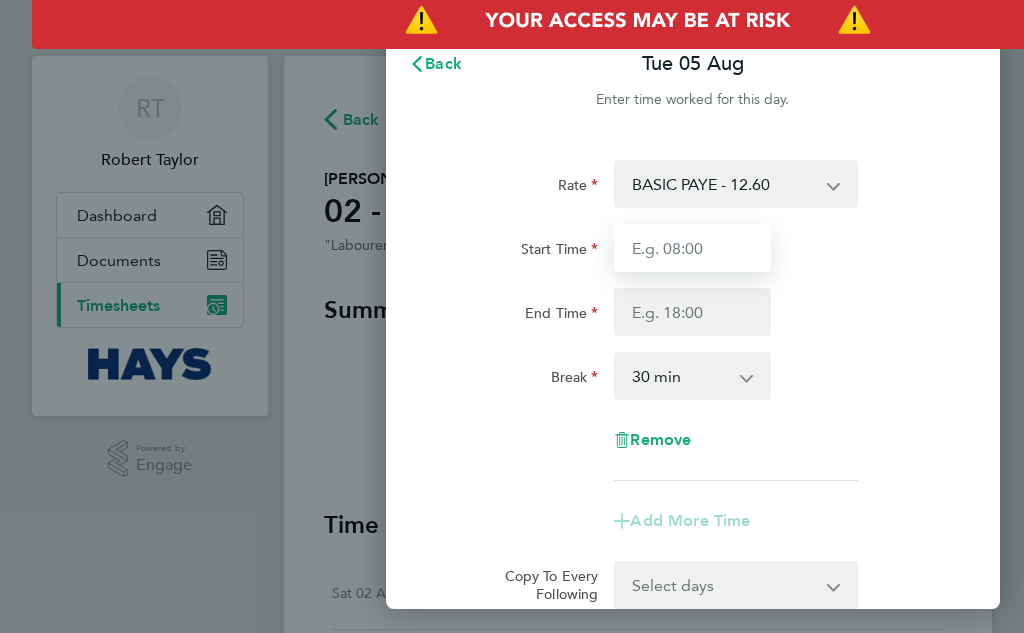 click on "Start Time" at bounding box center (692, 248) 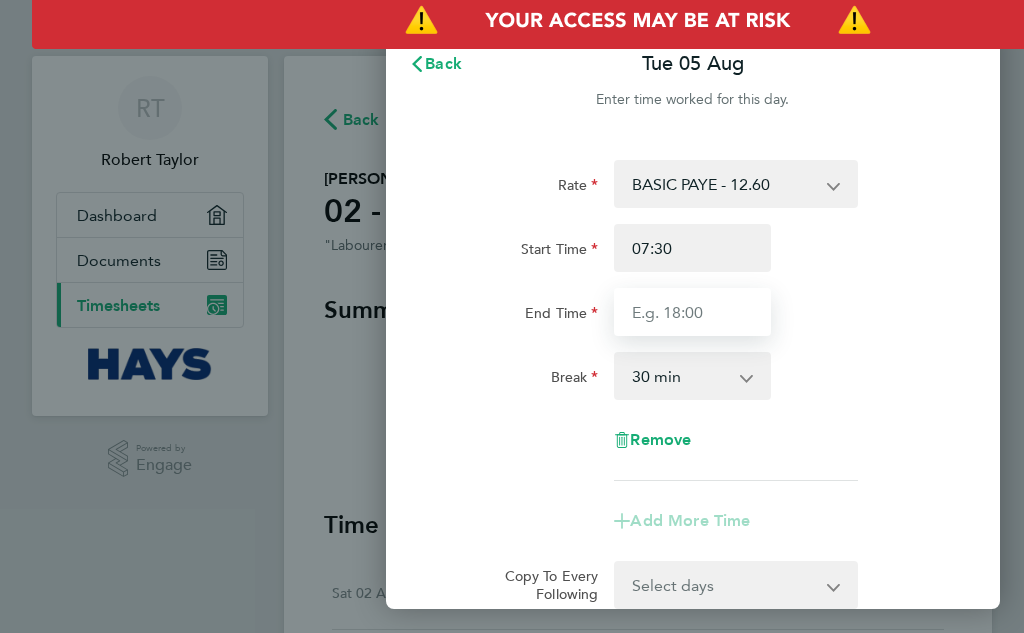 click on "End Time" at bounding box center [692, 312] 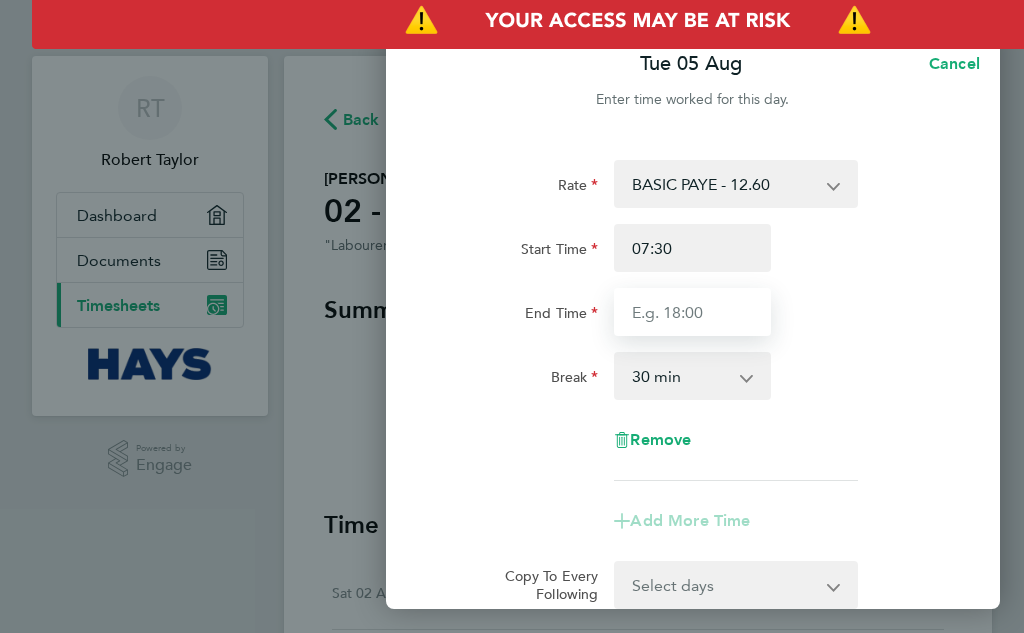 type on "16:00" 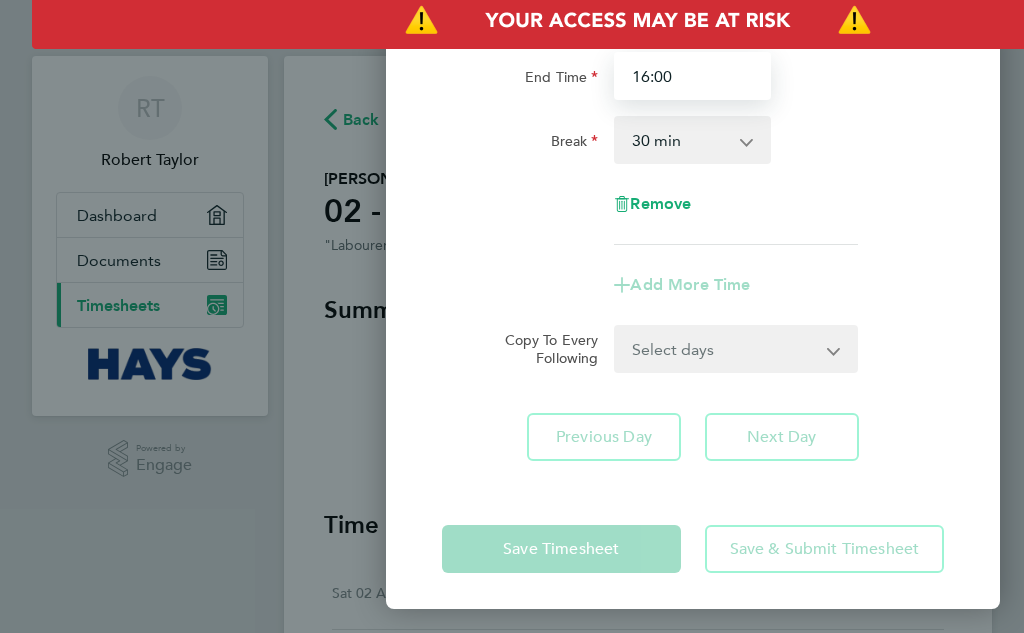 scroll, scrollTop: 240, scrollLeft: 0, axis: vertical 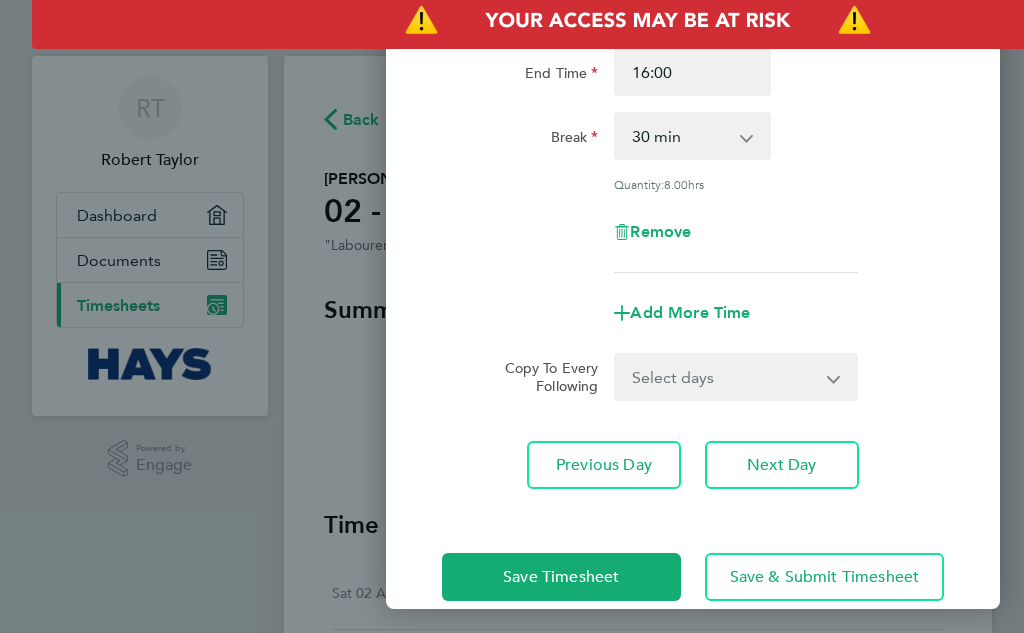 click on "Rate  BASIC PAYE - 12.60   PAYE OT - 18.90
Start Time 07:30 End Time 16:00 Break  0 min   15 min   30 min   45 min   60 min   75 min   90 min
Quantity:  8.00  hrs
Remove
Add More Time  Copy To Every Following  Select days   Day   Wednesday   Thursday   Friday
Previous Day   Next Day" 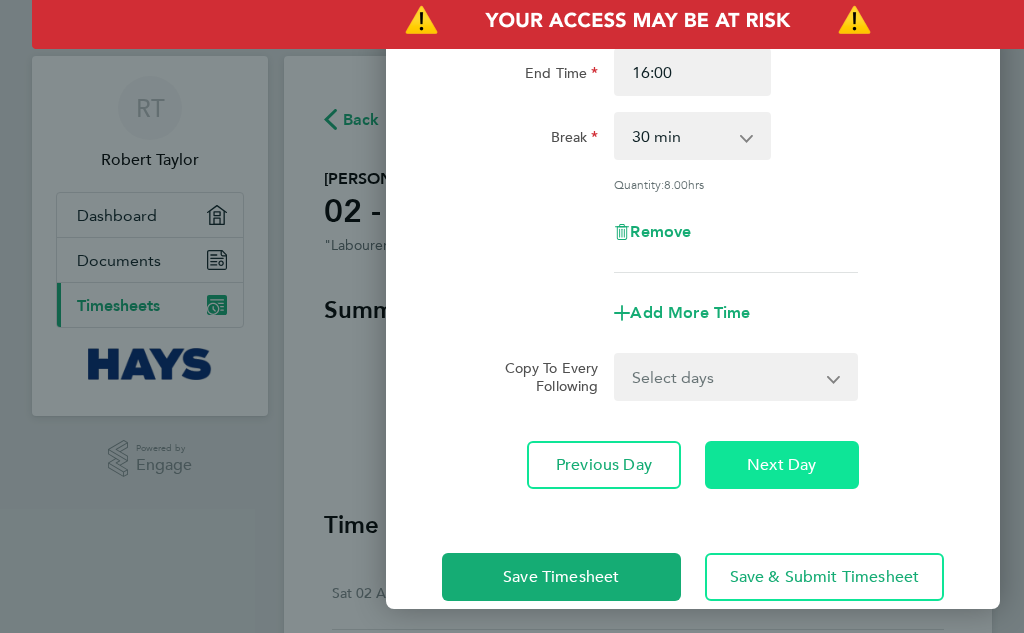 click on "Next Day" 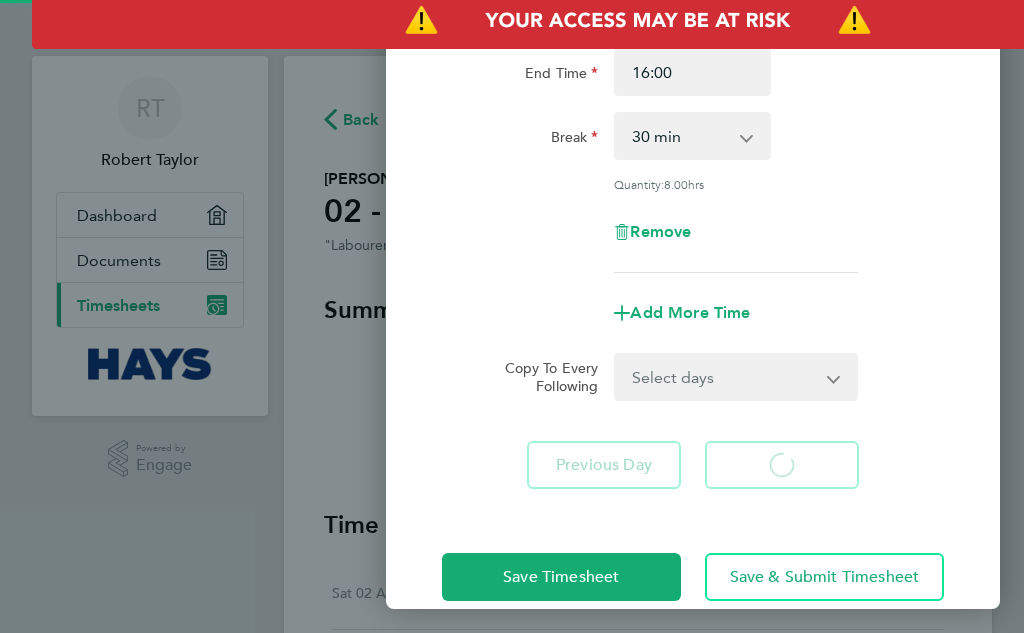 select on "30" 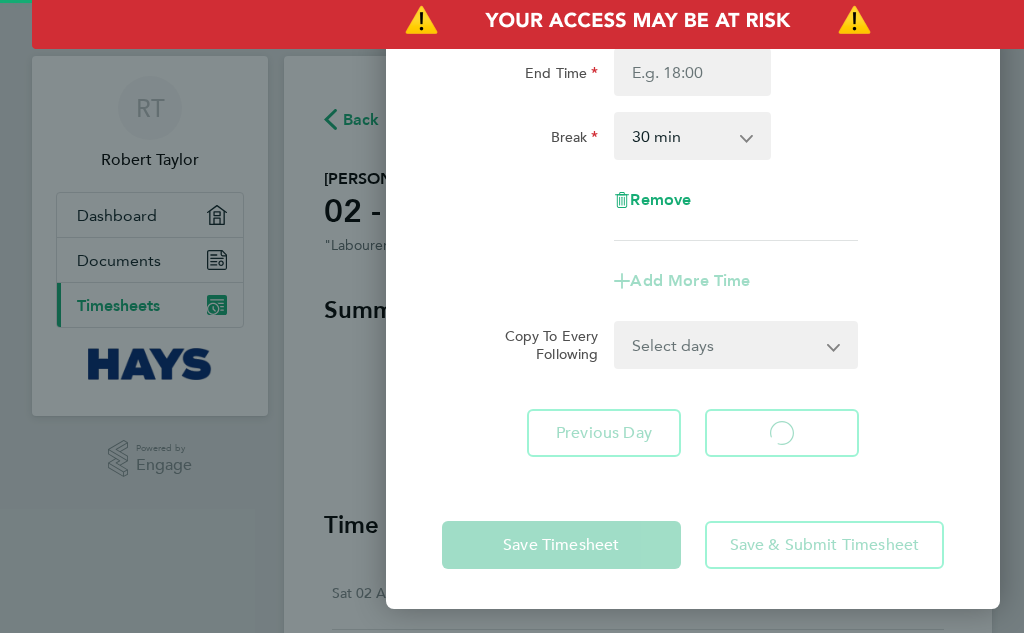 select on "30" 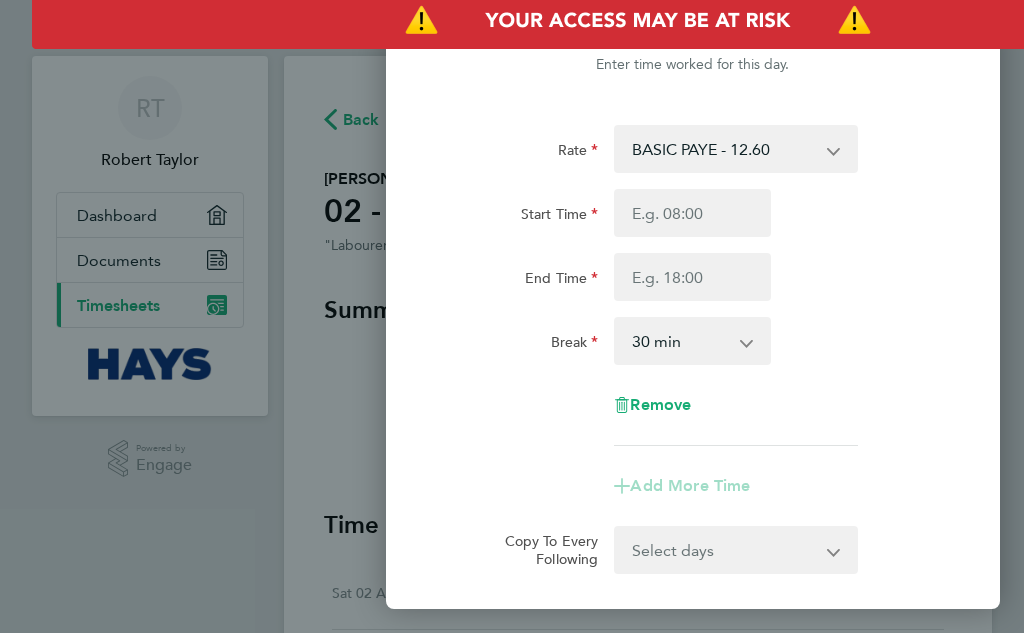 scroll, scrollTop: 0, scrollLeft: 0, axis: both 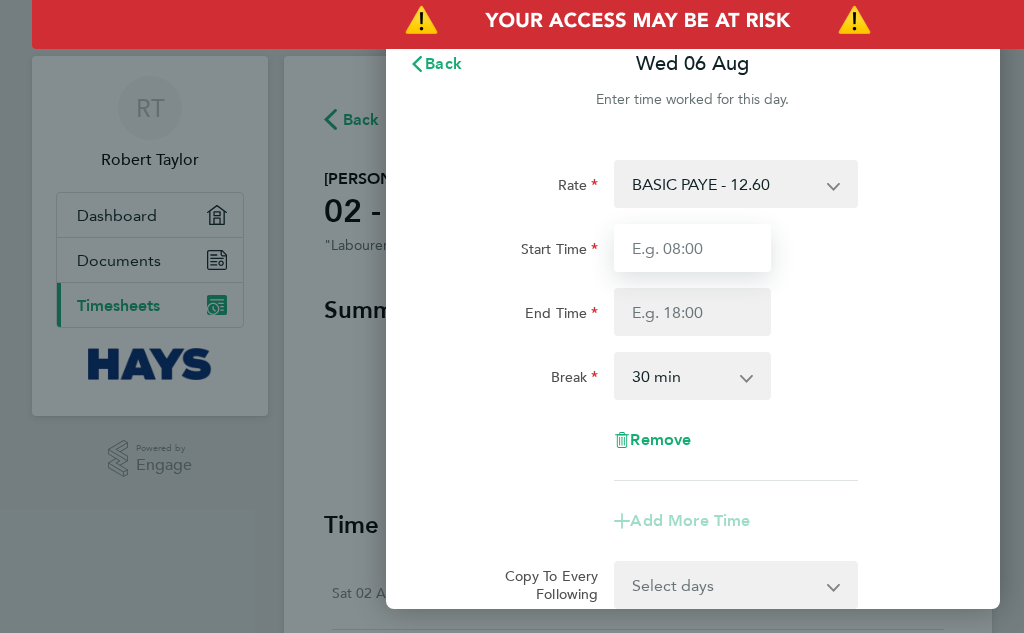 click on "Start Time" at bounding box center (692, 248) 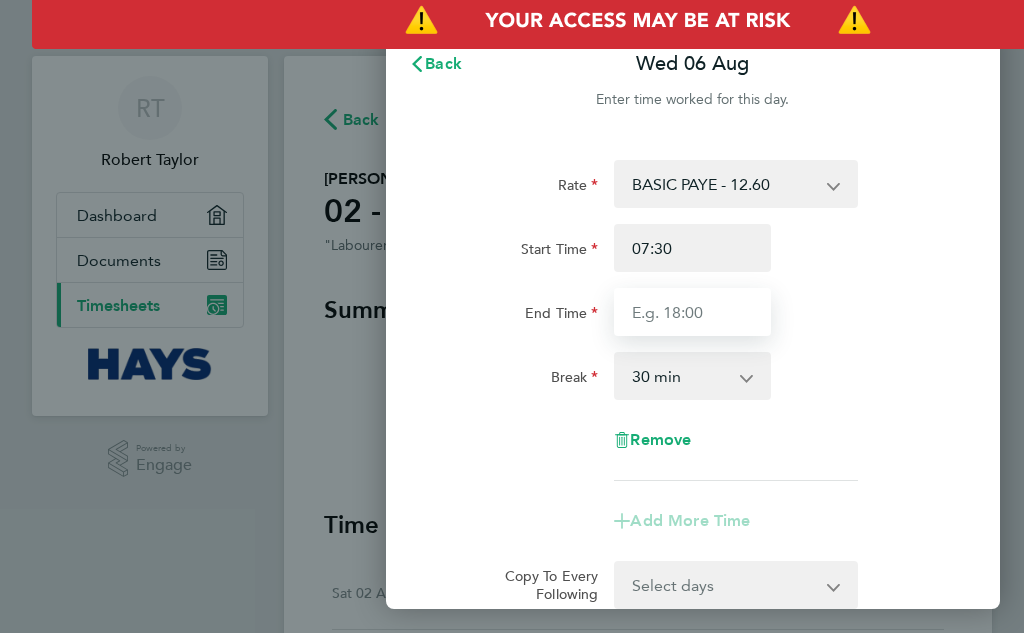 click on "End Time" at bounding box center (692, 312) 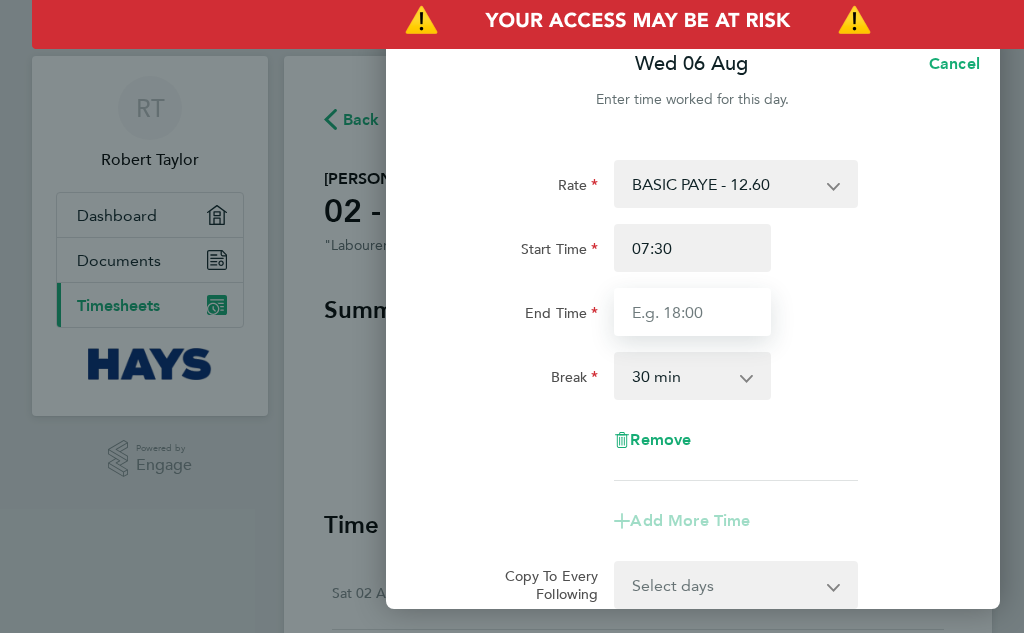 type on "16:00" 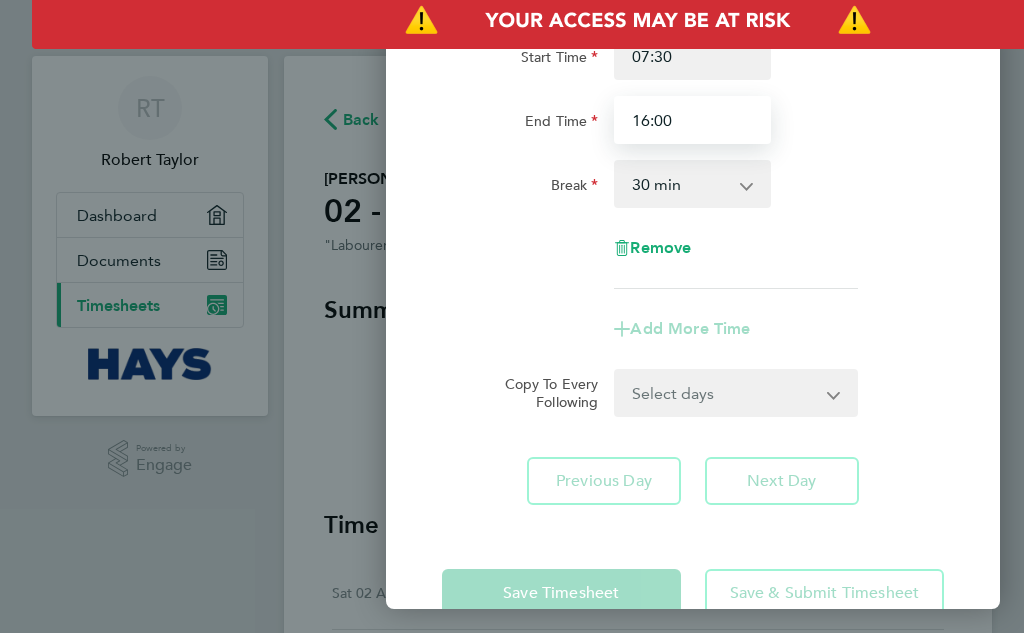 scroll, scrollTop: 200, scrollLeft: 0, axis: vertical 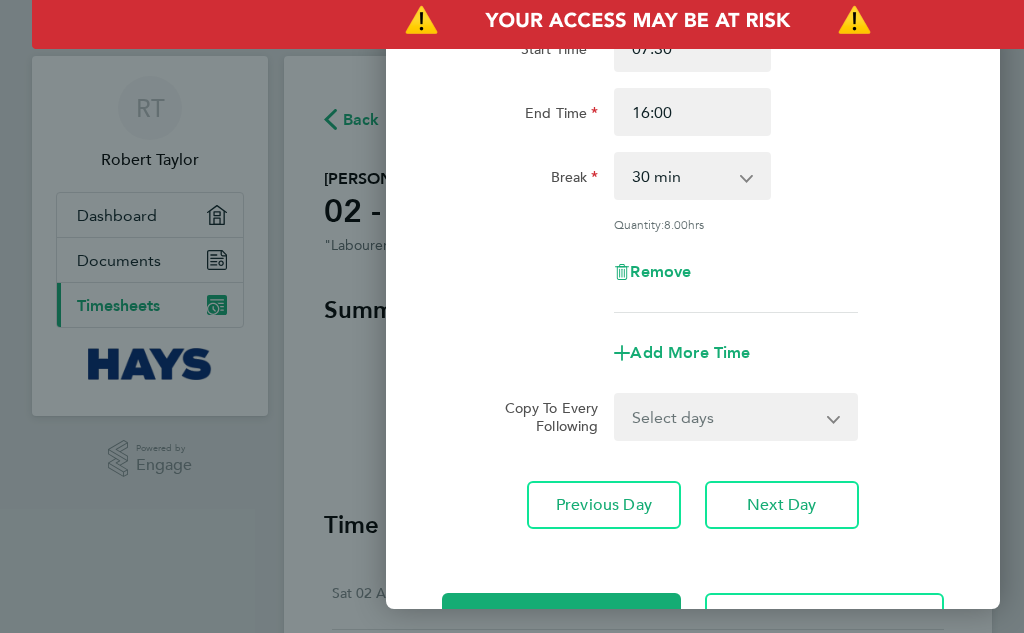 click on "Rate  BASIC PAYE - 12.60   PAYE OT - 18.90
Start Time 07:30 End Time 16:00 Break  0 min   15 min   30 min   45 min   60 min   75 min   90 min
Quantity:  8.00  hrs
Remove
Add More Time  Copy To Every Following  Select days   Day   Thursday   Friday
Previous Day   Next Day" 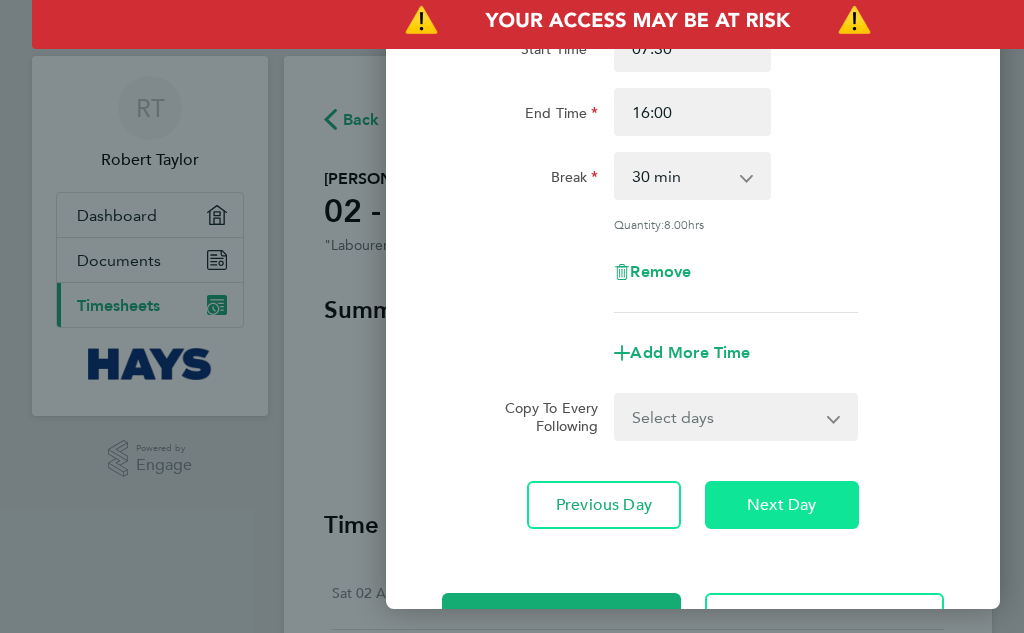 click on "Next Day" 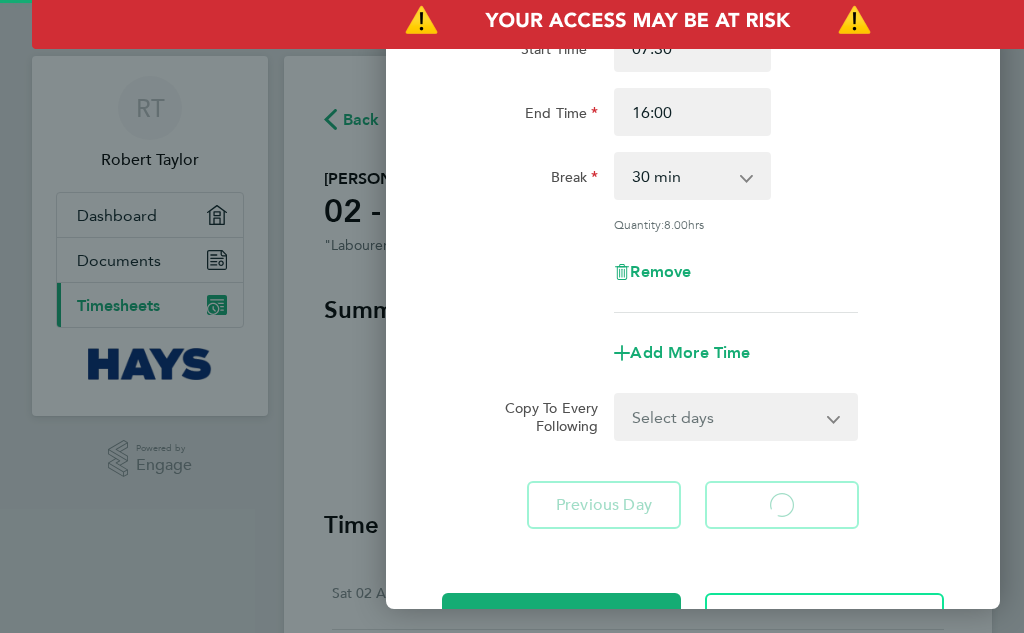 select on "30" 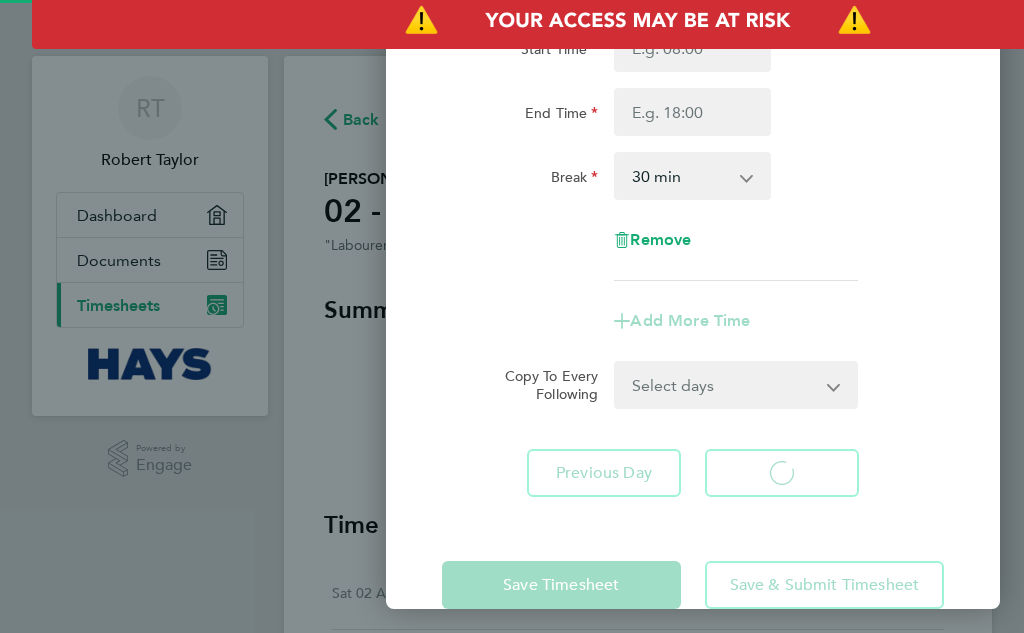 select on "30" 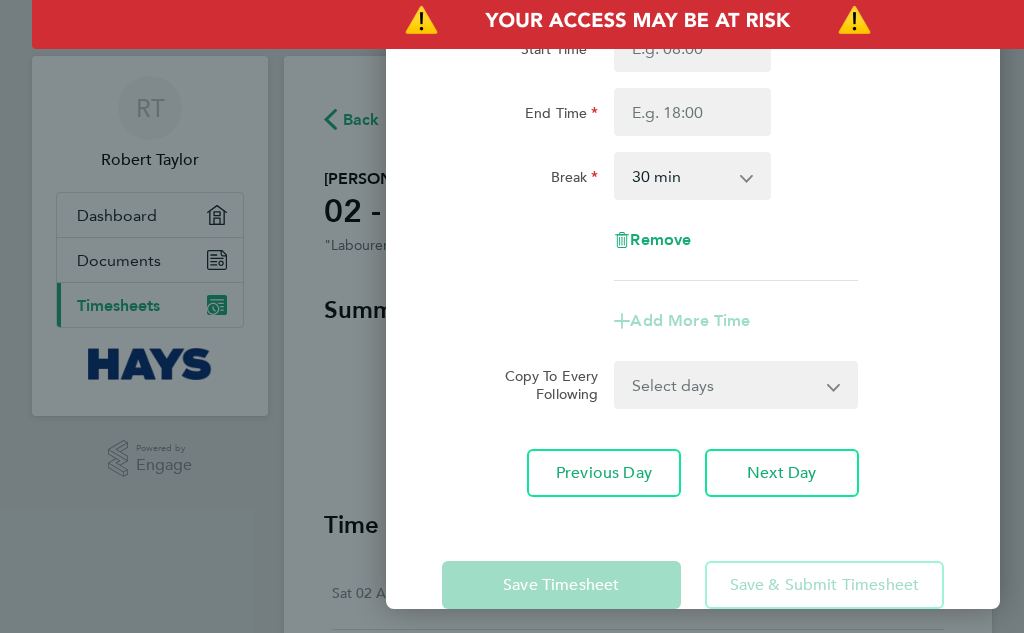 scroll, scrollTop: 0, scrollLeft: 0, axis: both 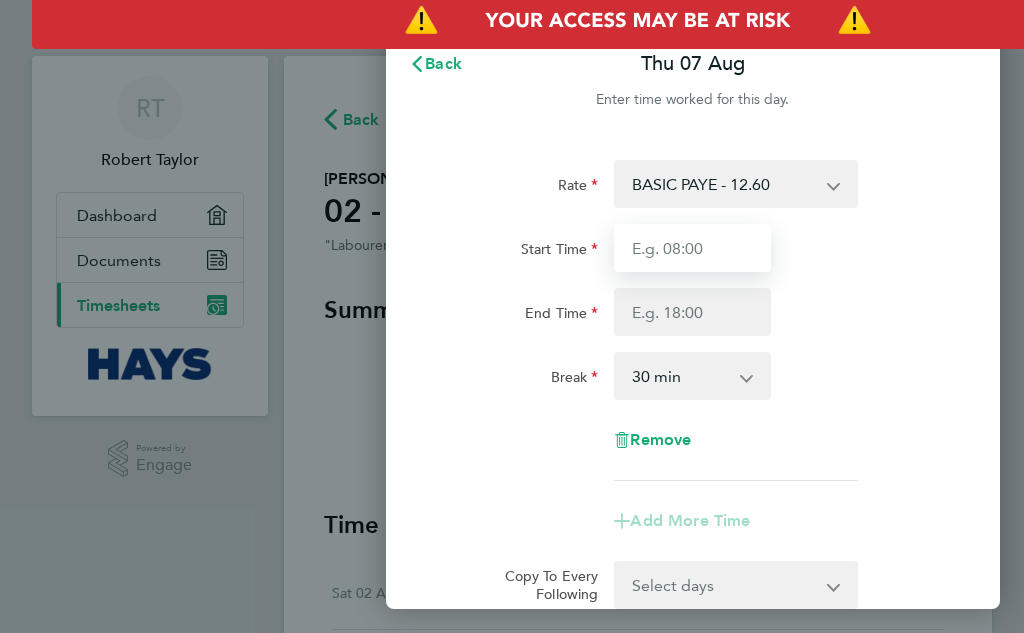 click on "Start Time" at bounding box center (692, 248) 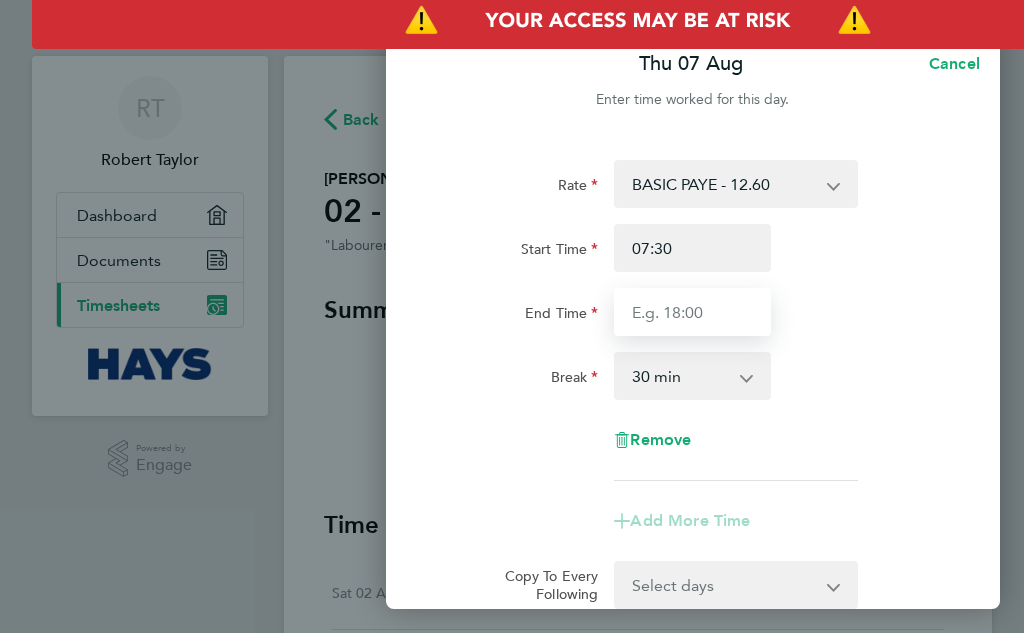 click on "End Time" at bounding box center [692, 312] 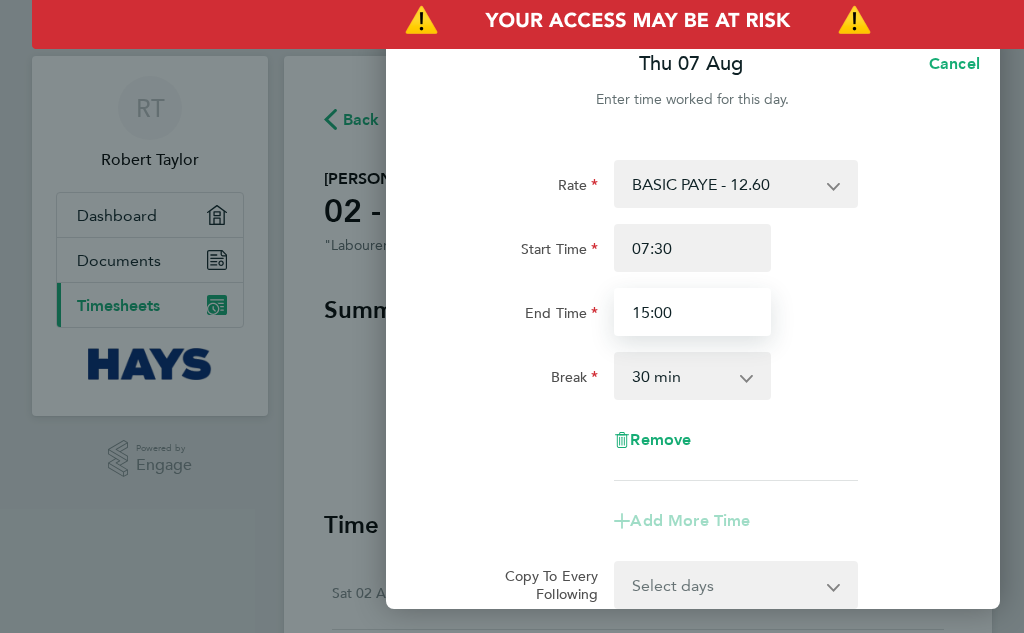 click on "15:00" at bounding box center [692, 312] 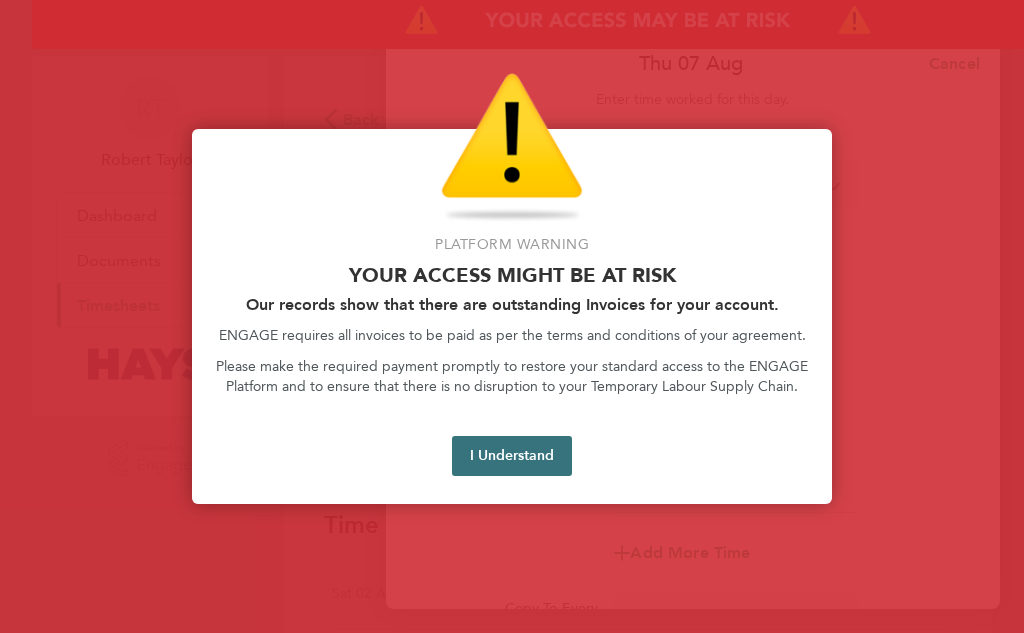 click on "I Understand" at bounding box center (512, 456) 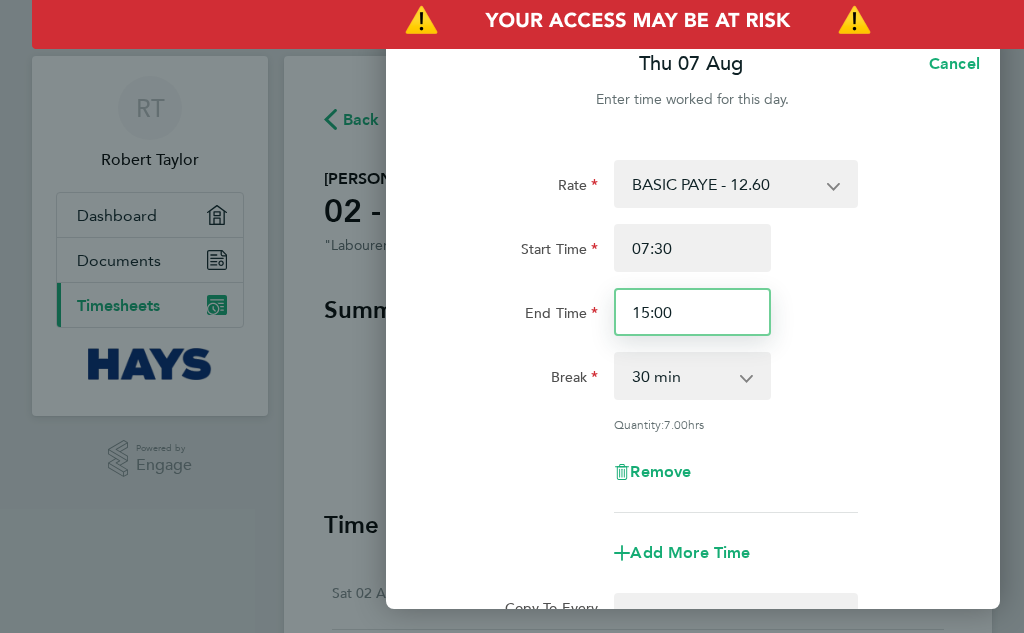 click on "15:00" at bounding box center [692, 312] 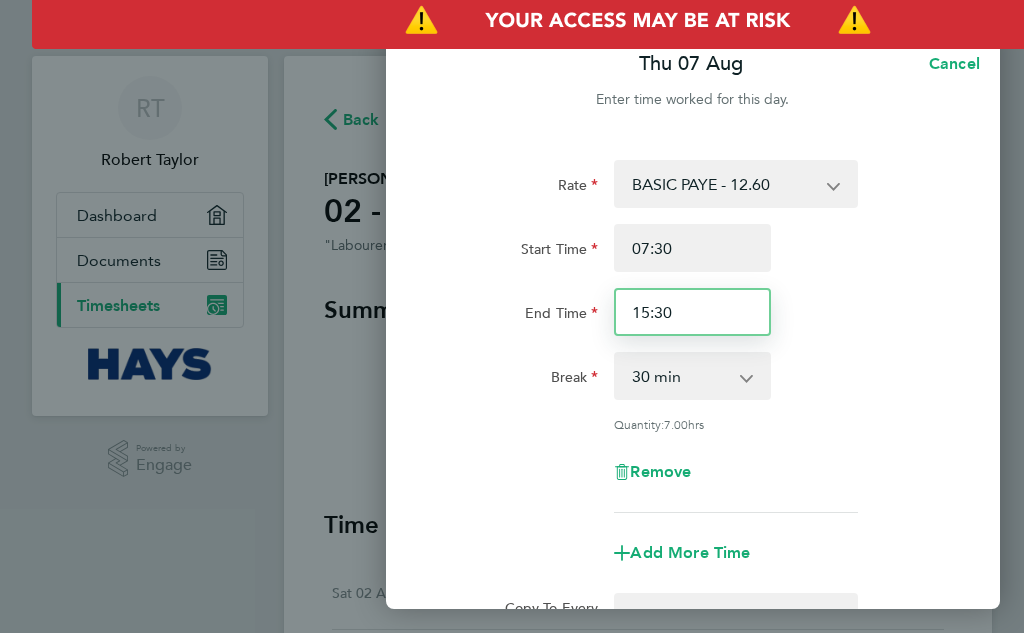 click on "15:30" at bounding box center [692, 312] 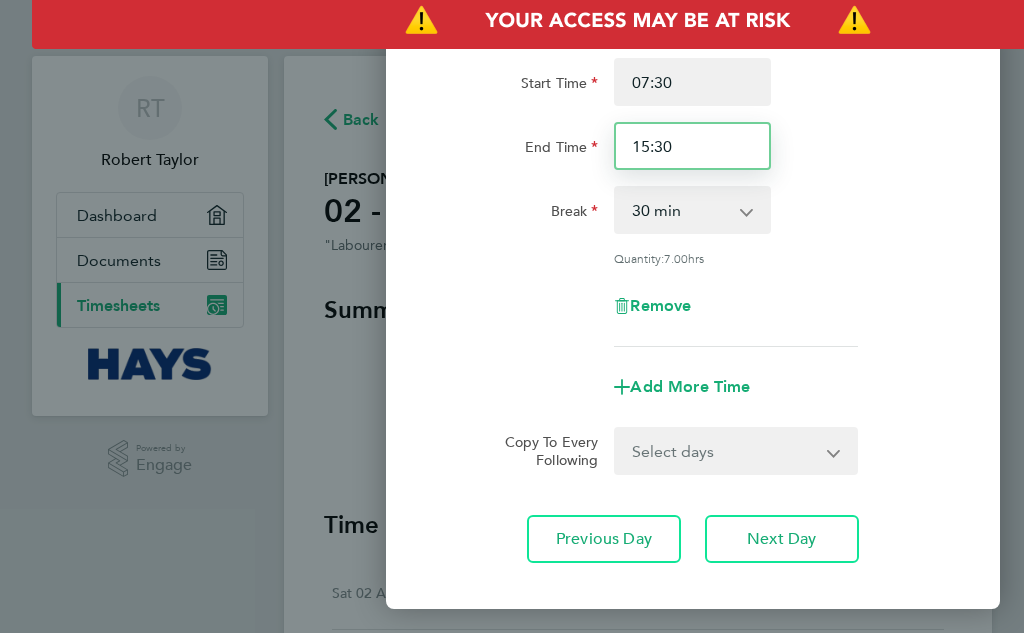 scroll, scrollTop: 200, scrollLeft: 0, axis: vertical 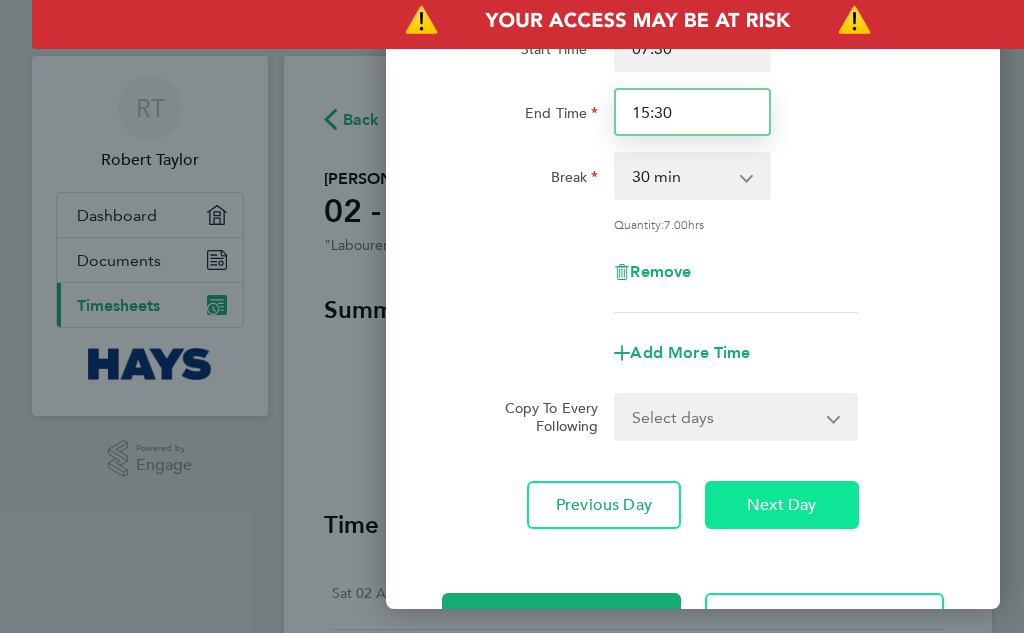 type on "15:30" 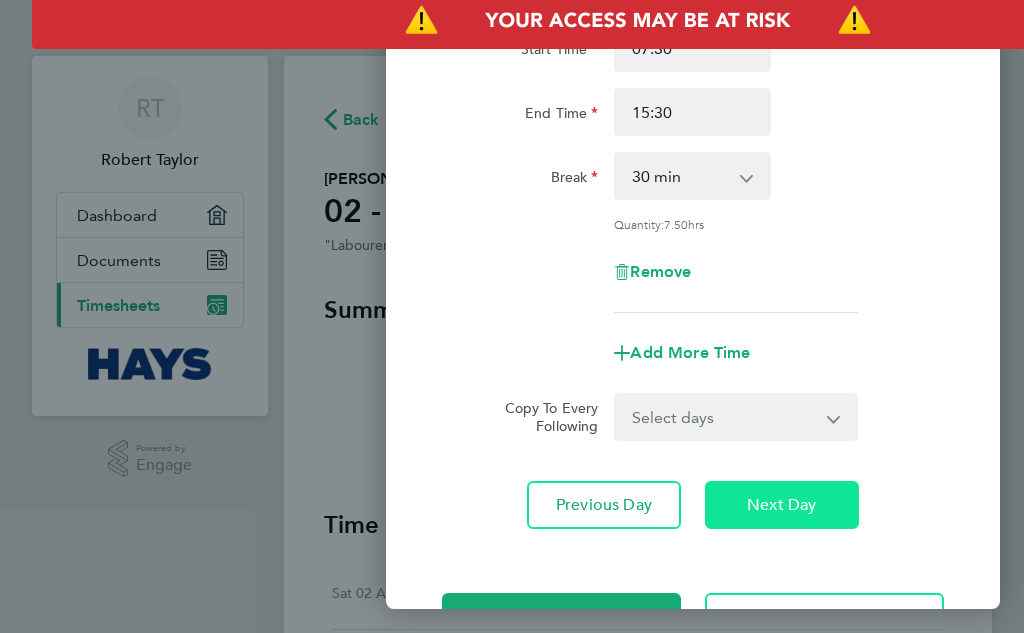click on "Next Day" 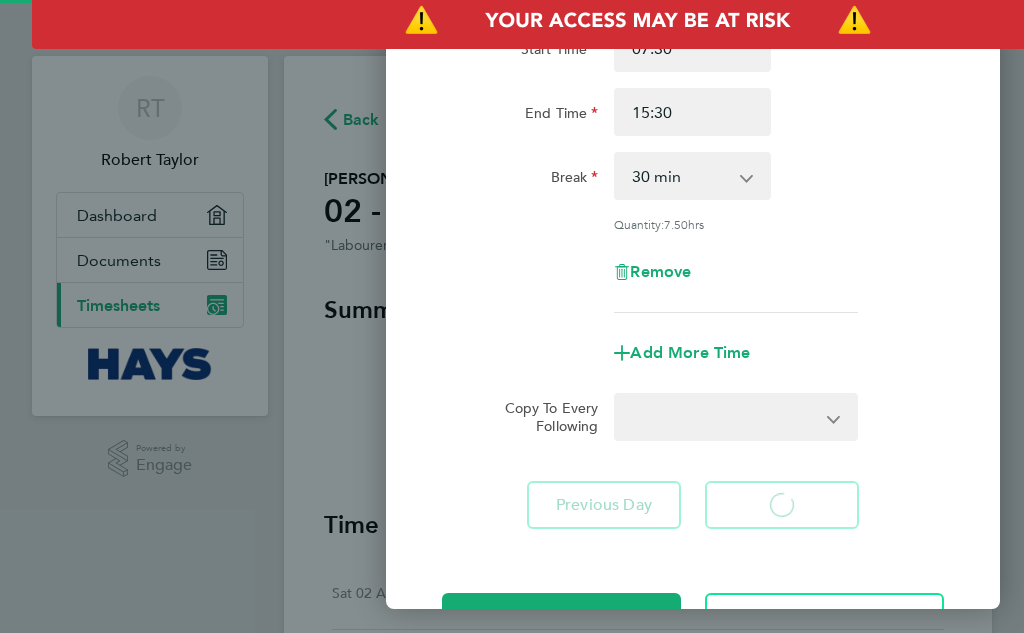 scroll, scrollTop: 192, scrollLeft: 0, axis: vertical 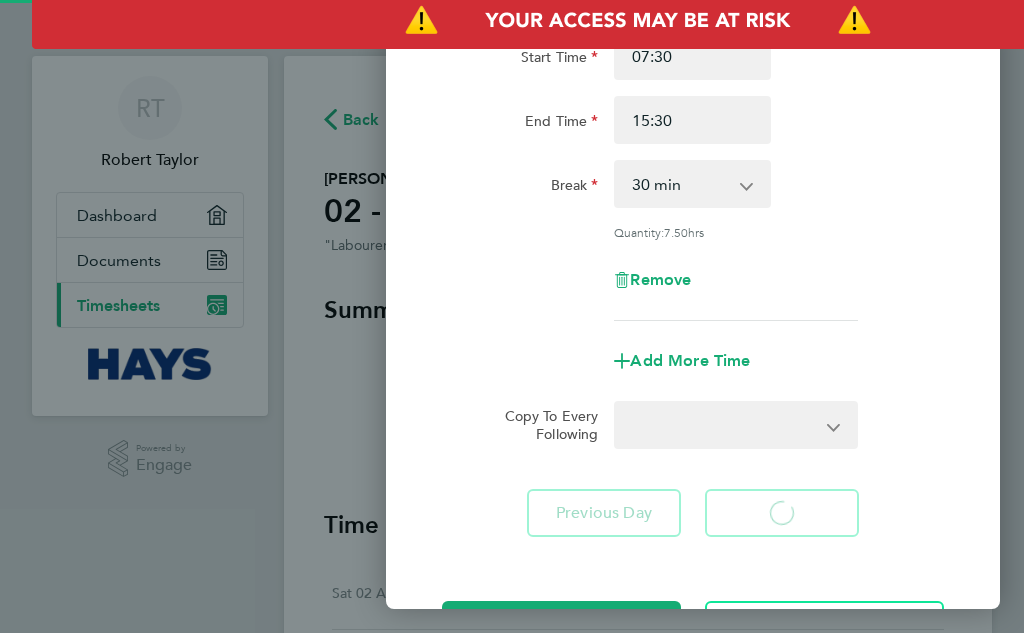 select on "30" 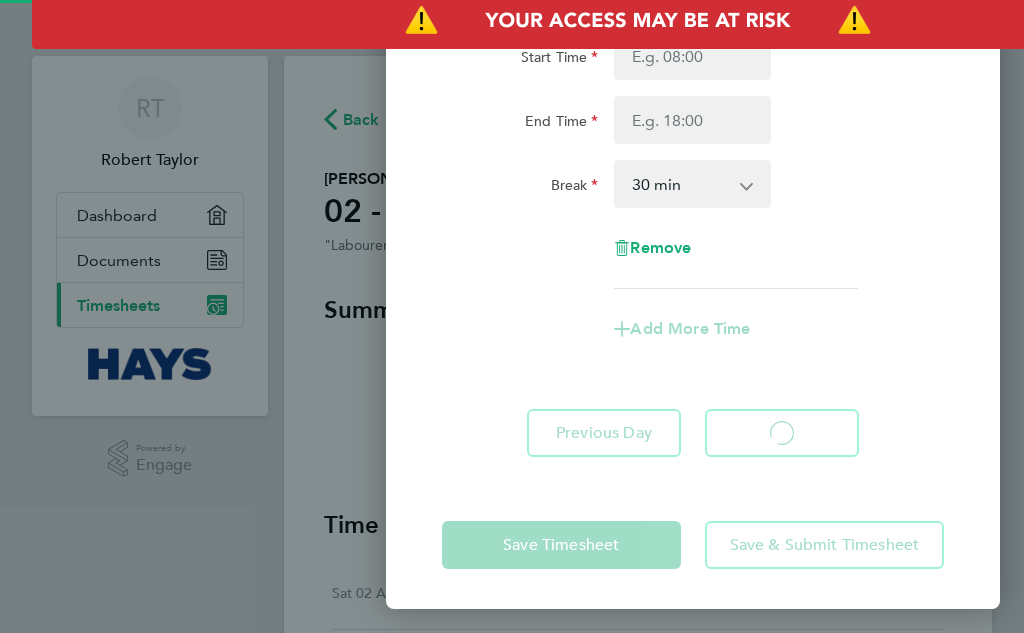 select on "30" 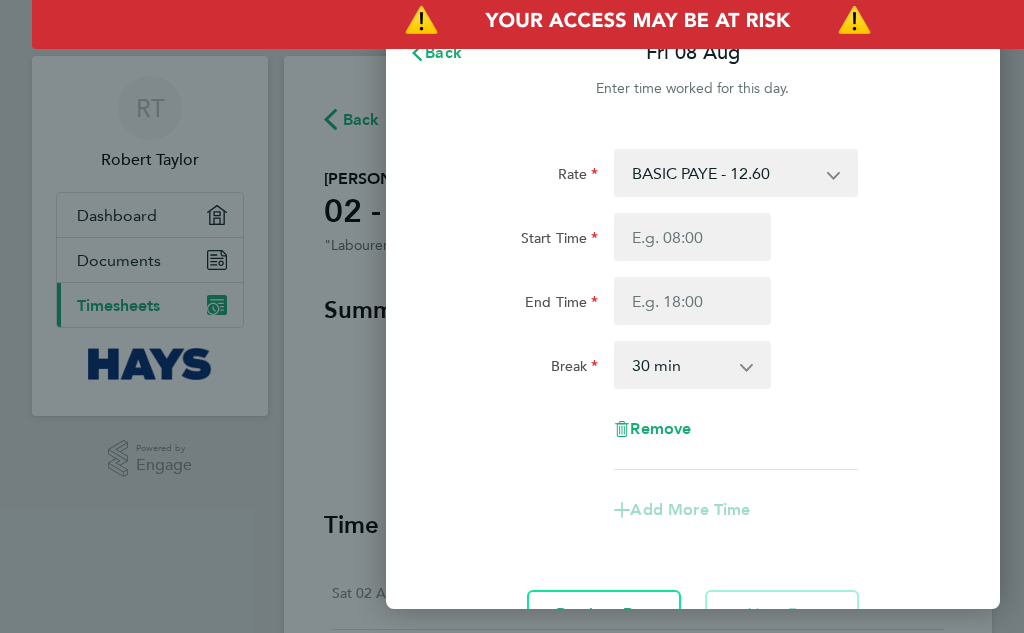 scroll, scrollTop: 0, scrollLeft: 0, axis: both 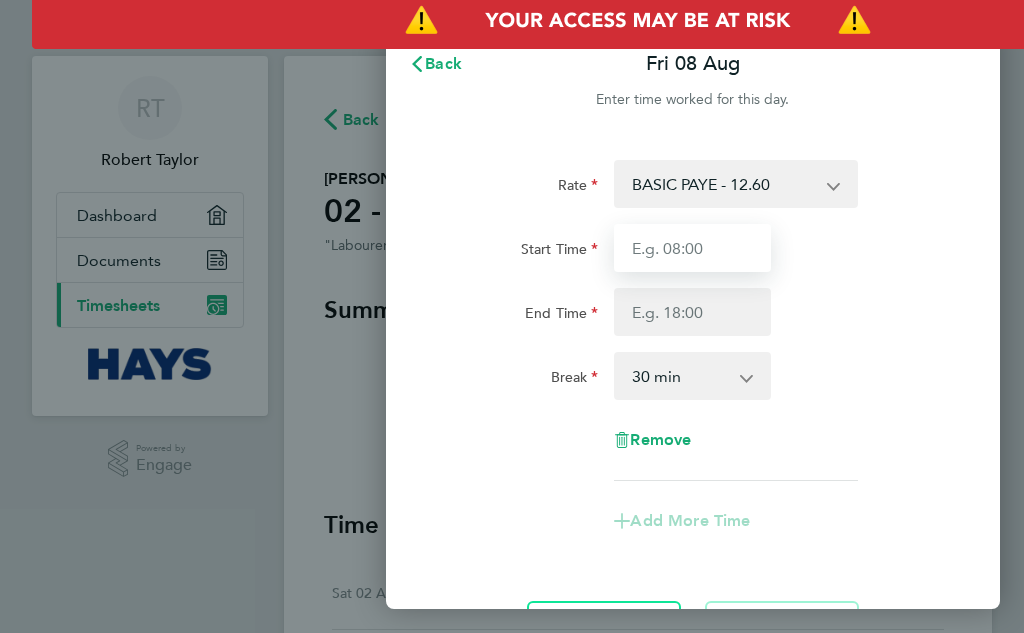 click on "Start Time" at bounding box center (692, 248) 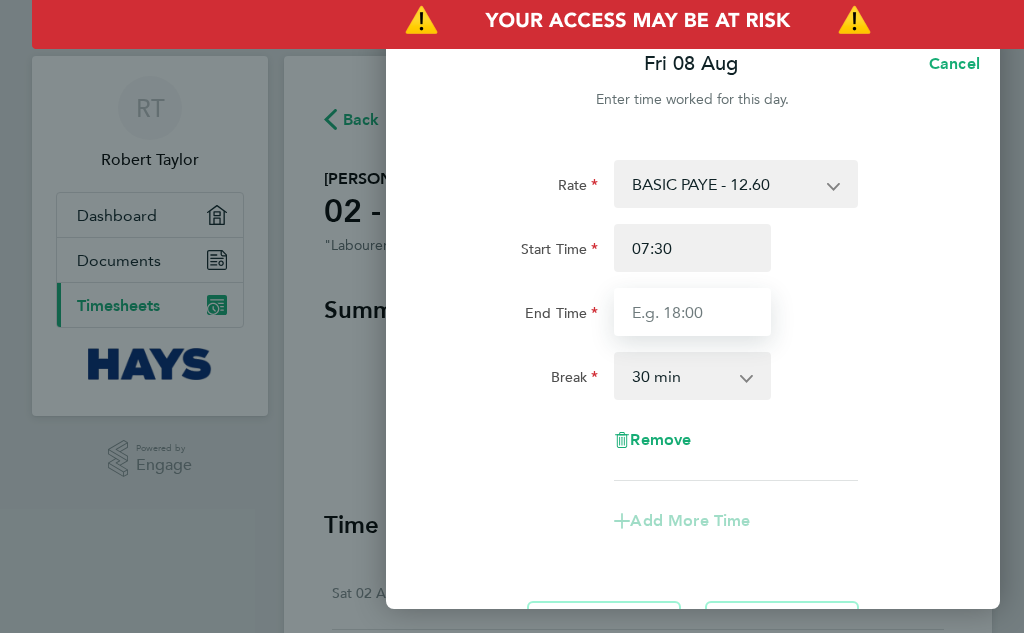 click on "End Time" at bounding box center (692, 312) 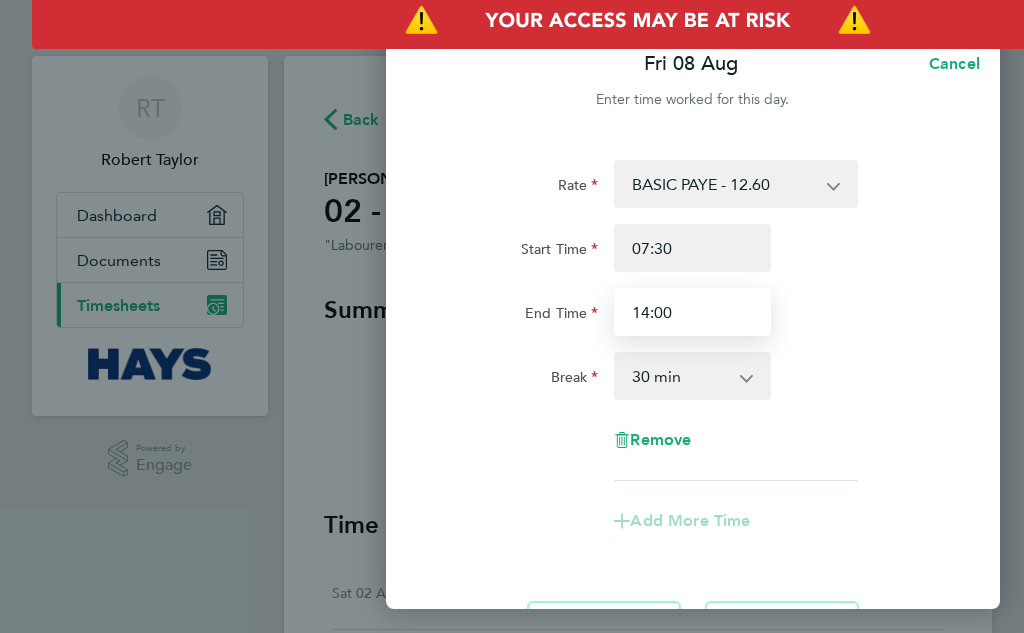 click on "14:00" at bounding box center (692, 312) 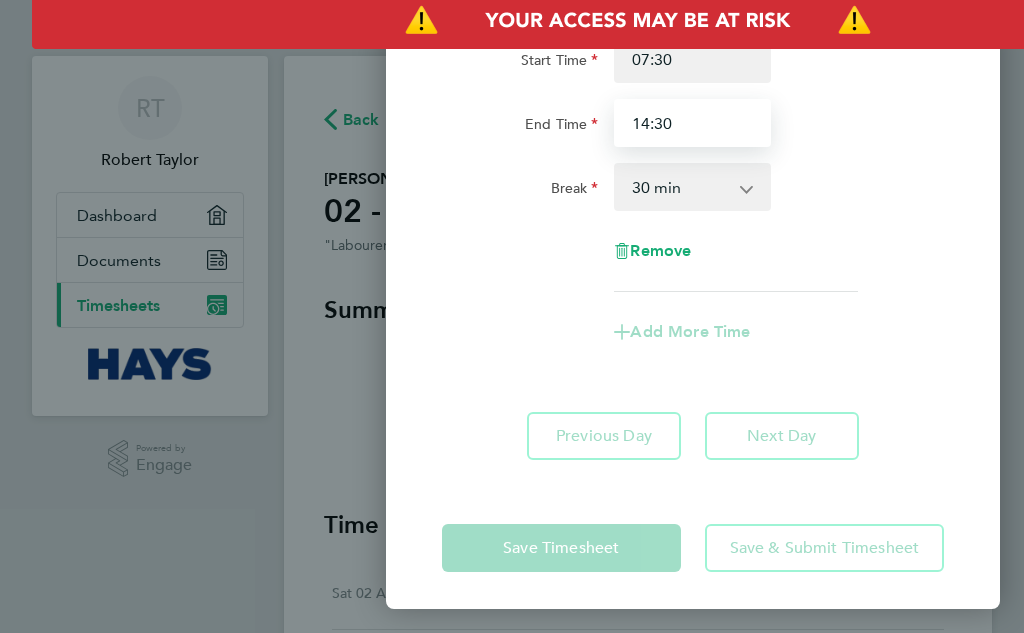 scroll, scrollTop: 192, scrollLeft: 0, axis: vertical 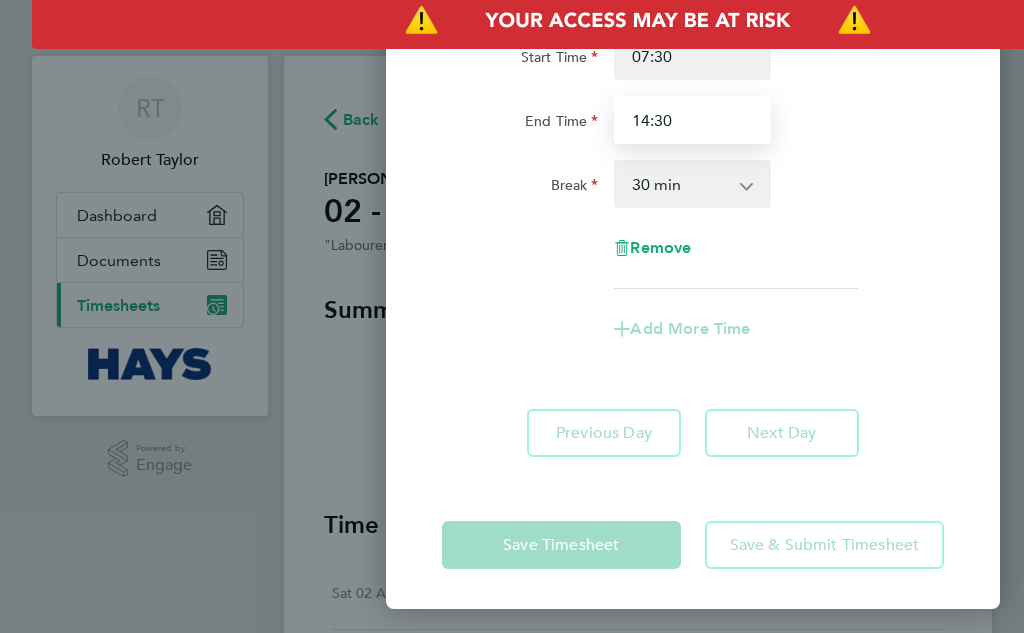 type on "14:30" 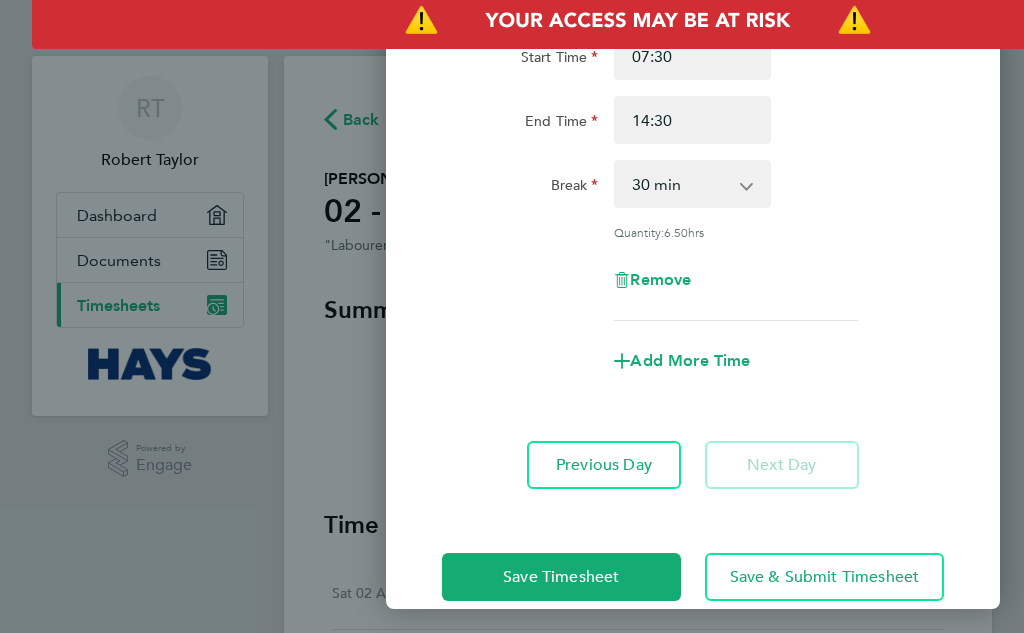 click on "Save Timesheet   Save & Submit Timesheet" 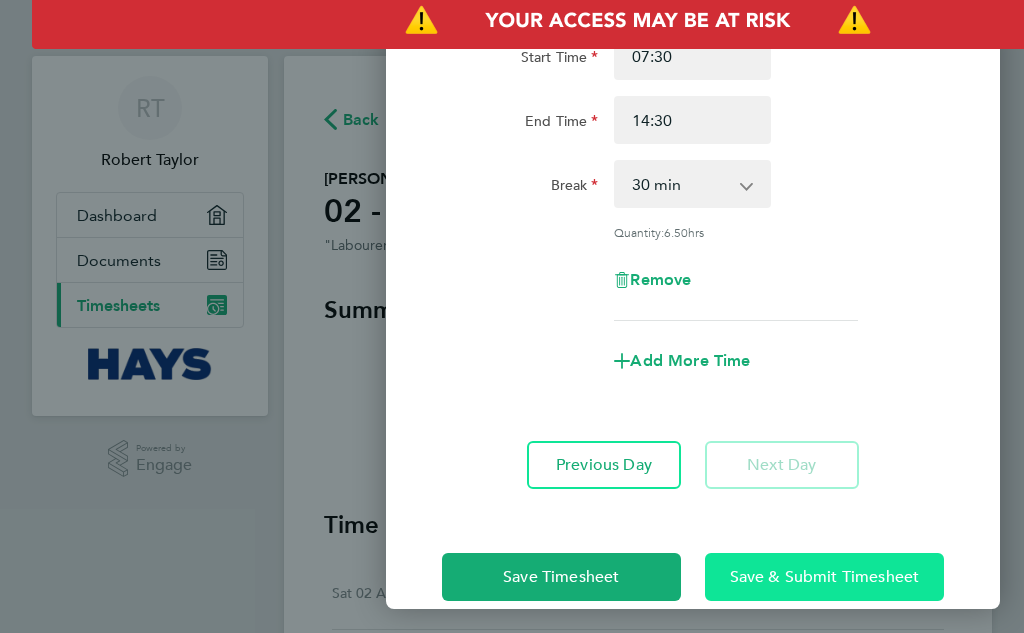 click on "Save & Submit Timesheet" 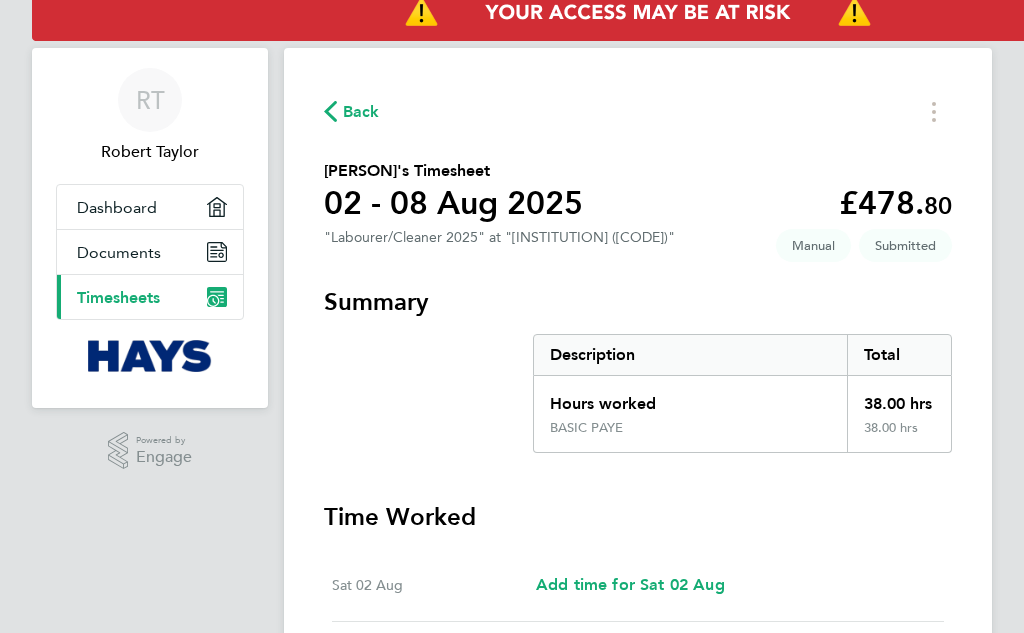 scroll, scrollTop: 0, scrollLeft: 0, axis: both 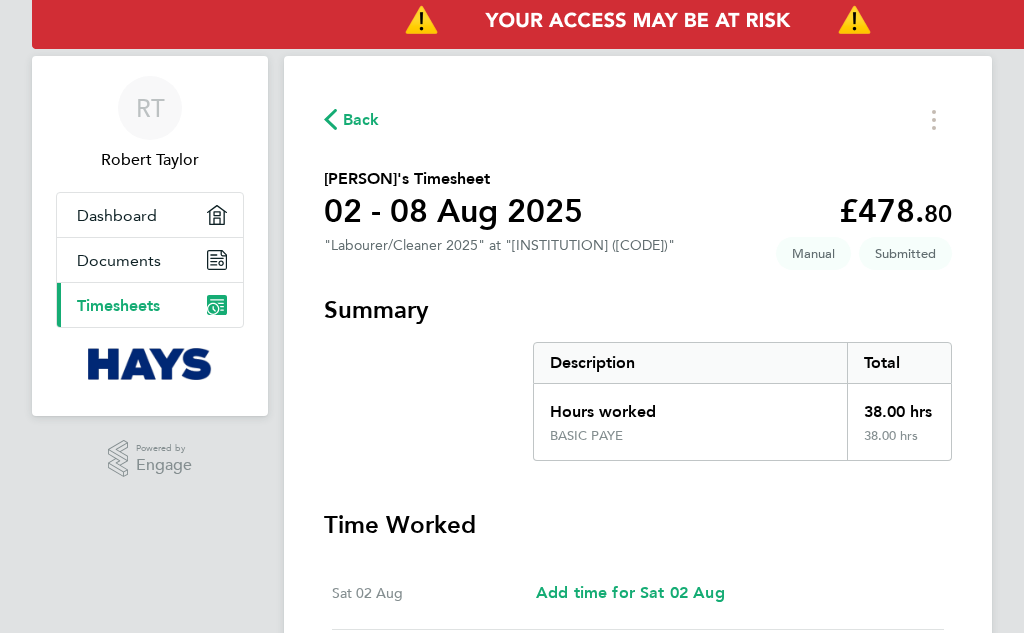 click 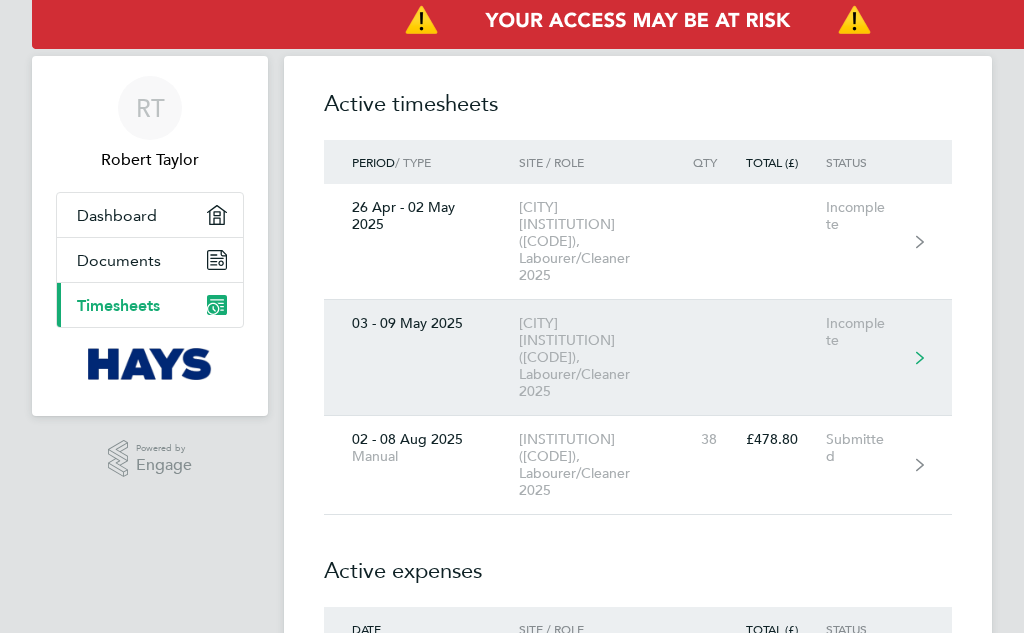 click on "[CITY] [INSTITUTION] ([CODE]), Labourer/Cleaner 2025" 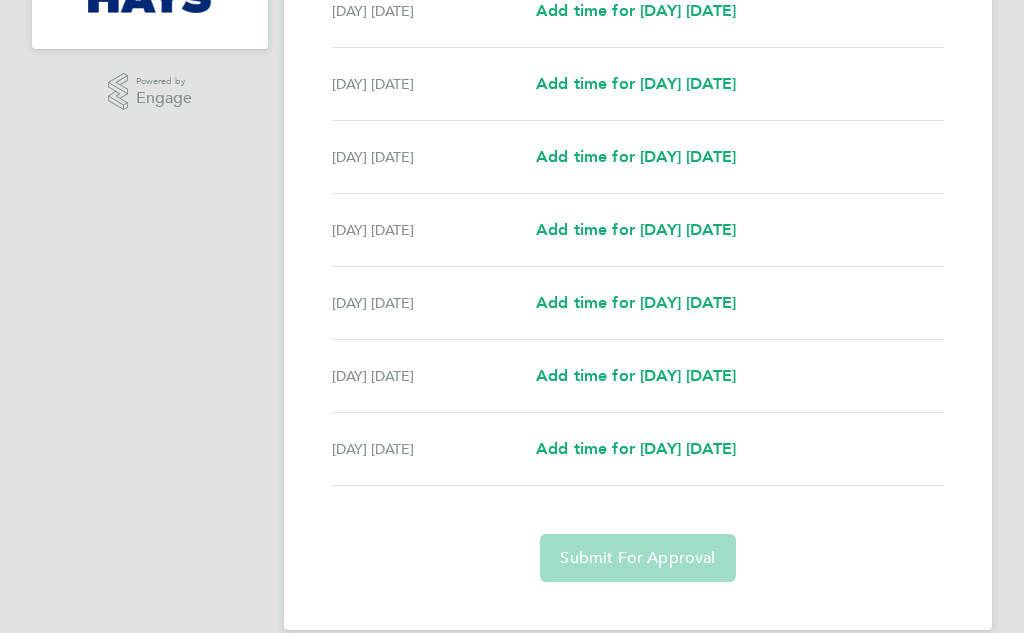 scroll, scrollTop: 396, scrollLeft: 0, axis: vertical 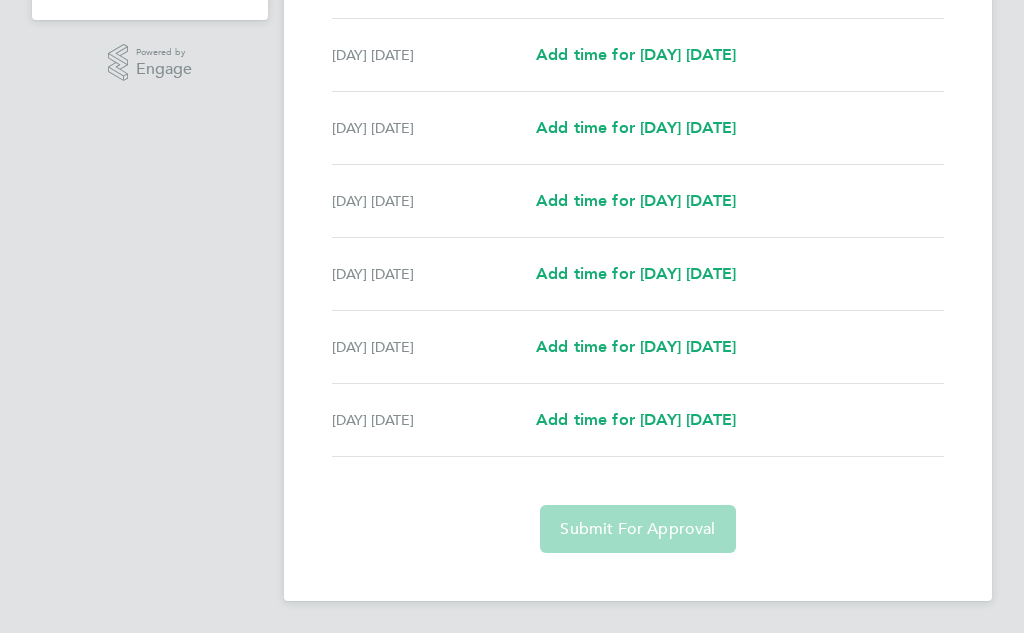 click on "Submit For Approval" 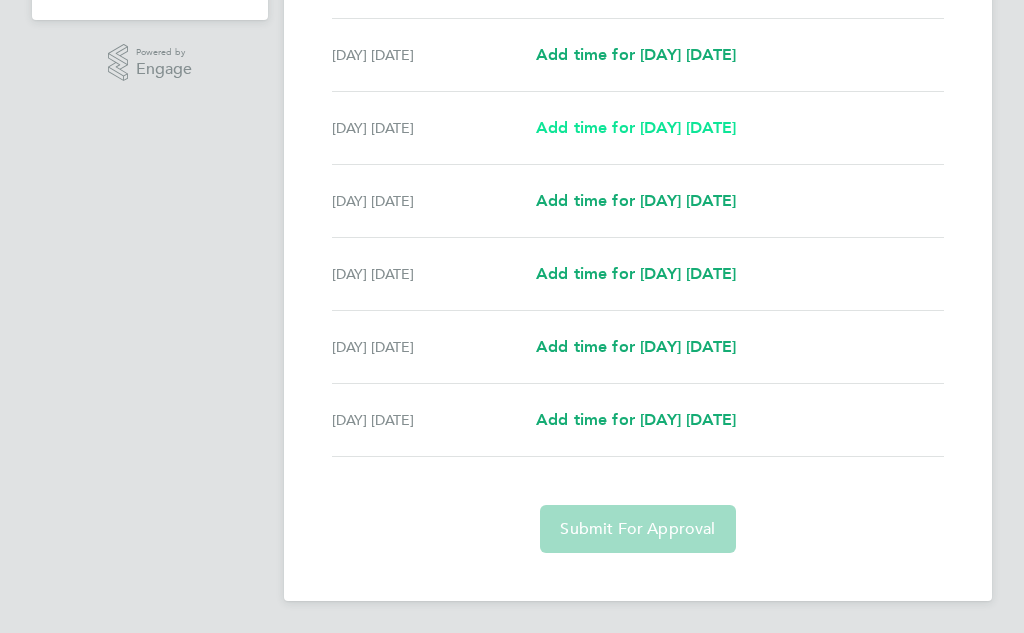 click on "Add time for [DAY] [DATE]" at bounding box center (636, 127) 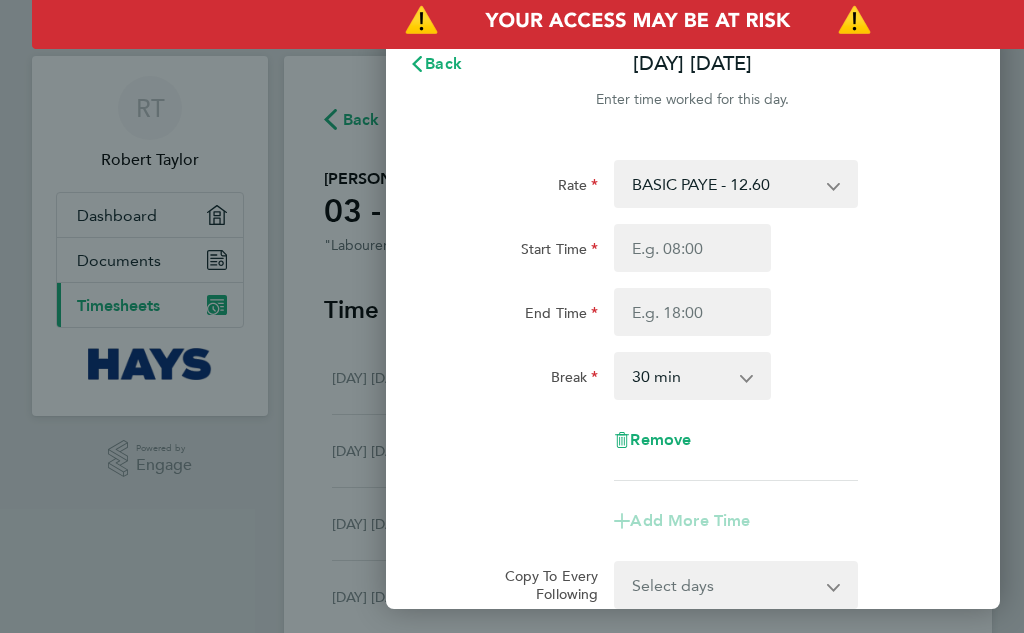 scroll, scrollTop: 0, scrollLeft: 0, axis: both 